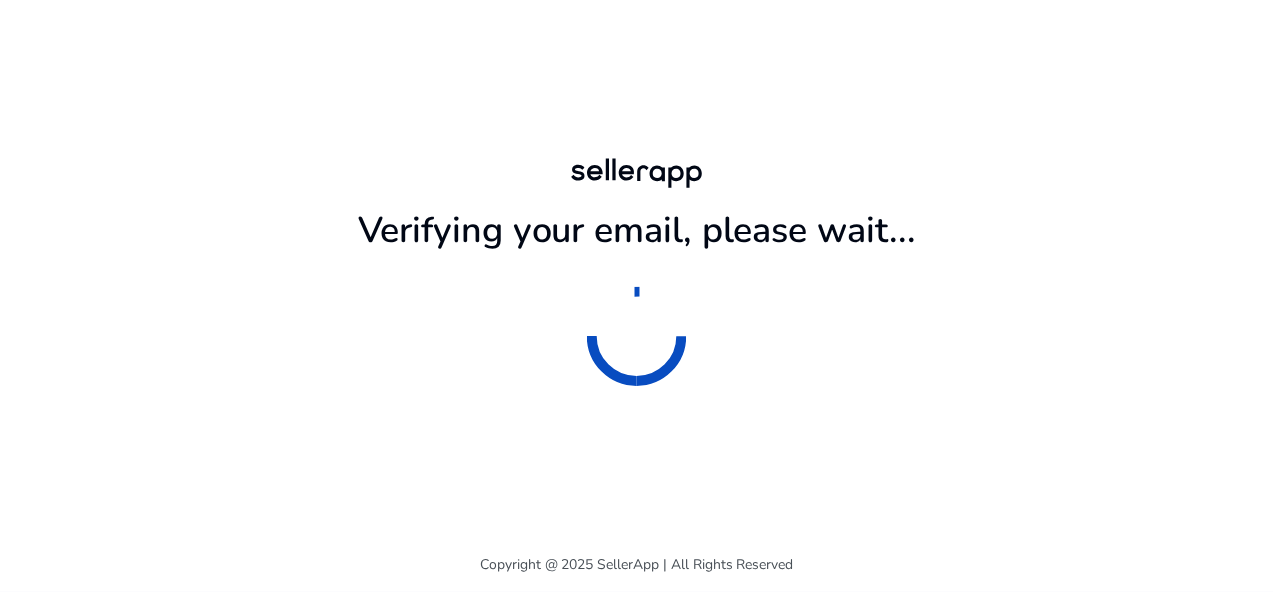 scroll, scrollTop: 0, scrollLeft: 0, axis: both 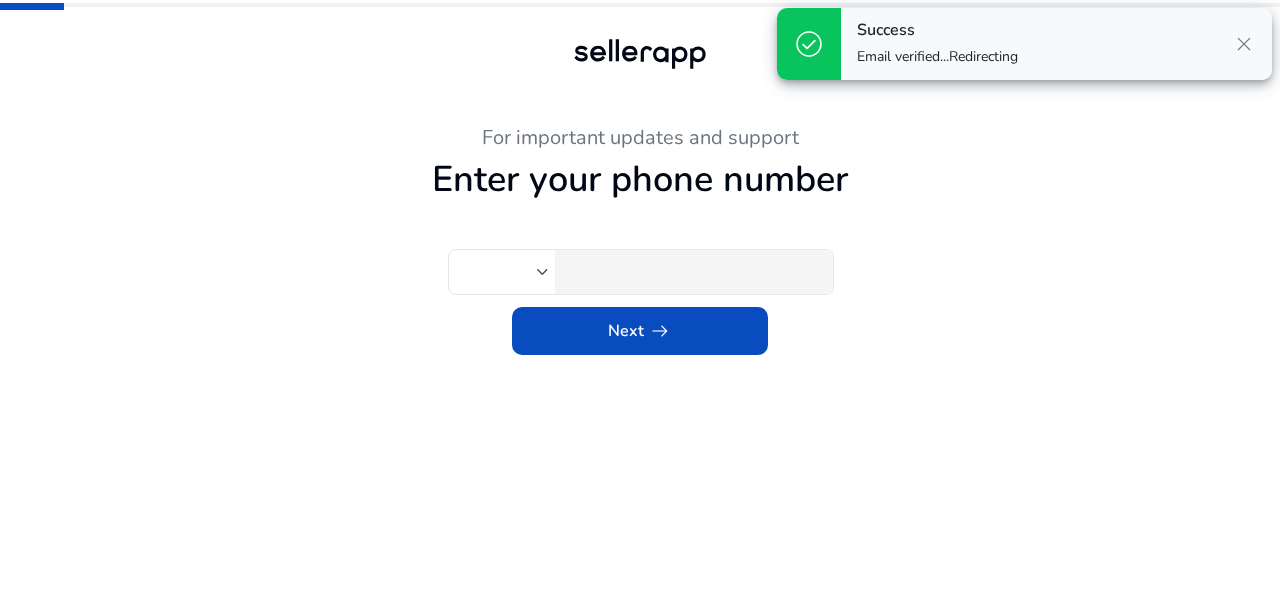 type on "****" 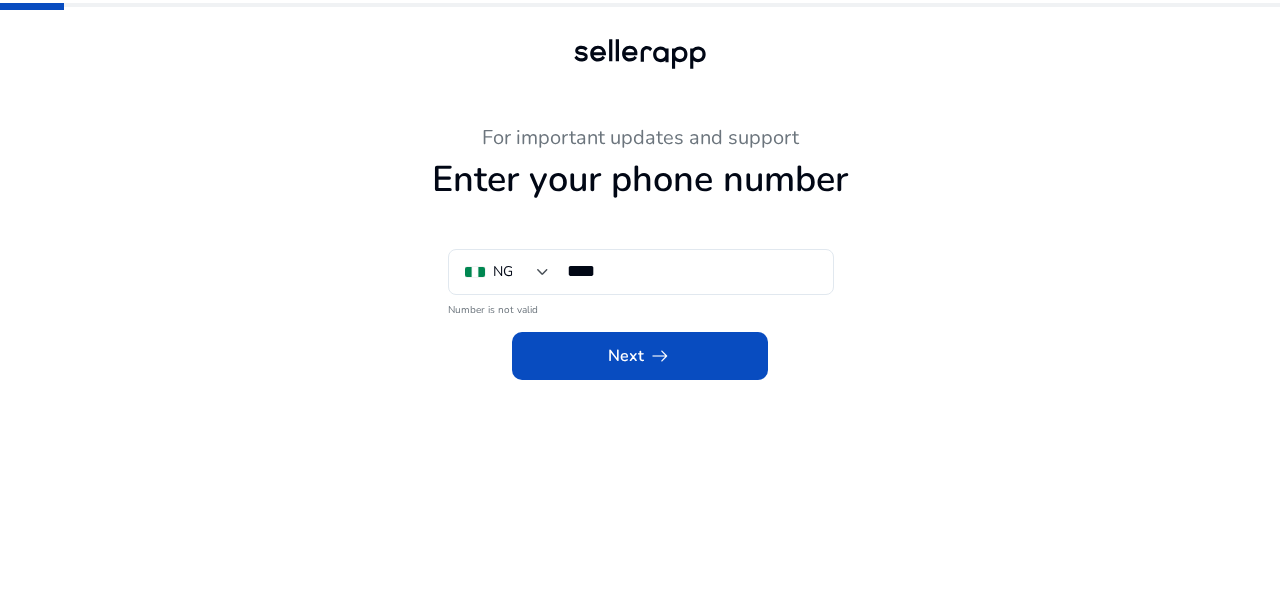 click on "Next   arrow_right_alt" 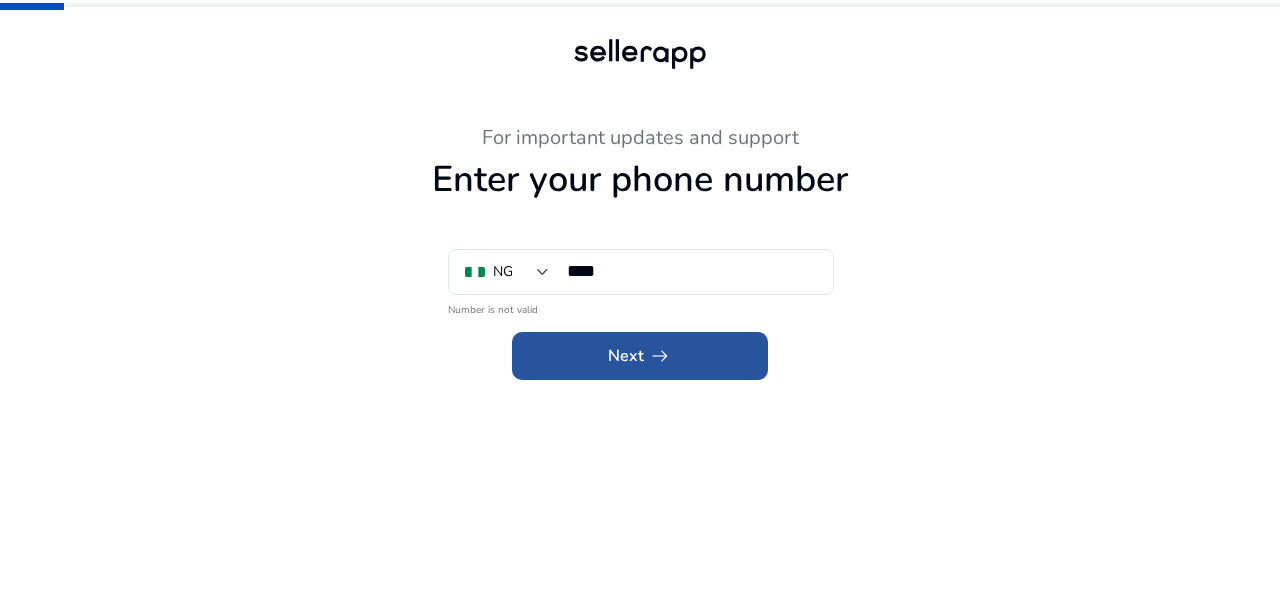 click 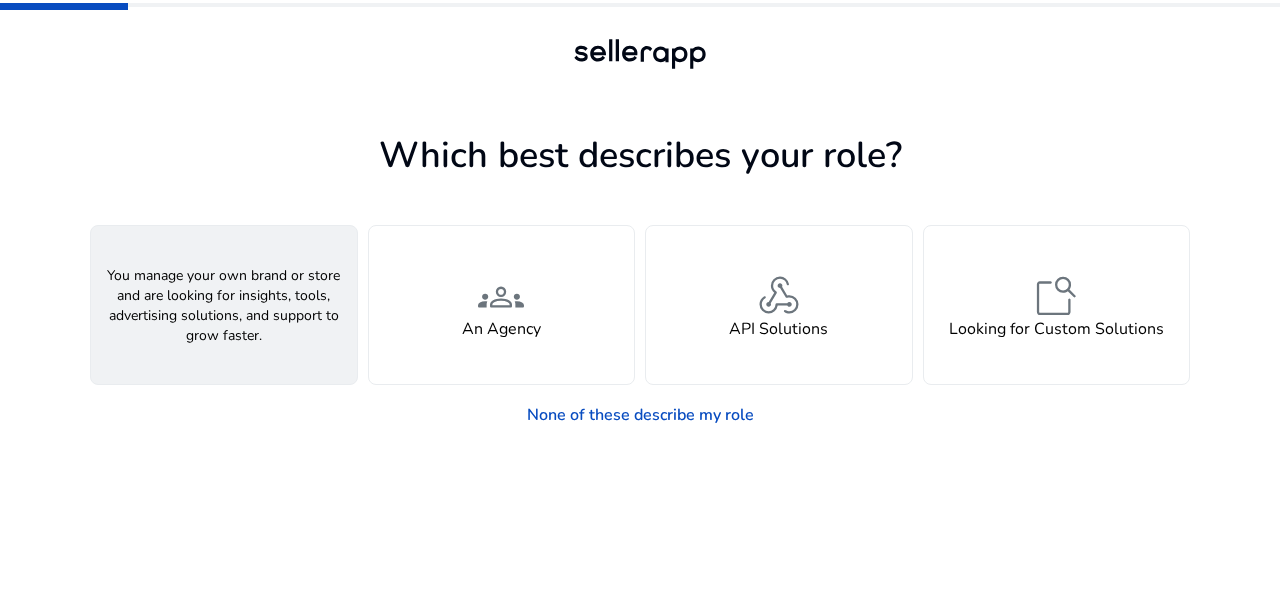 click on "person  A Seller" 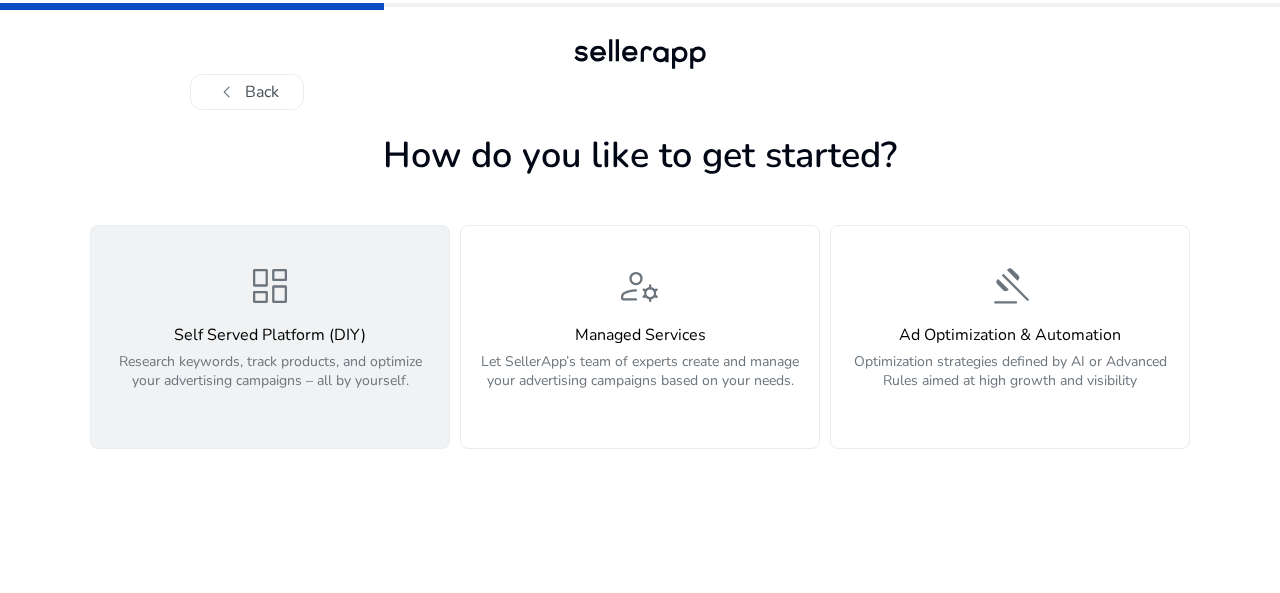 click on "Research keywords, track products, and optimize your advertising campaigns – all by yourself." 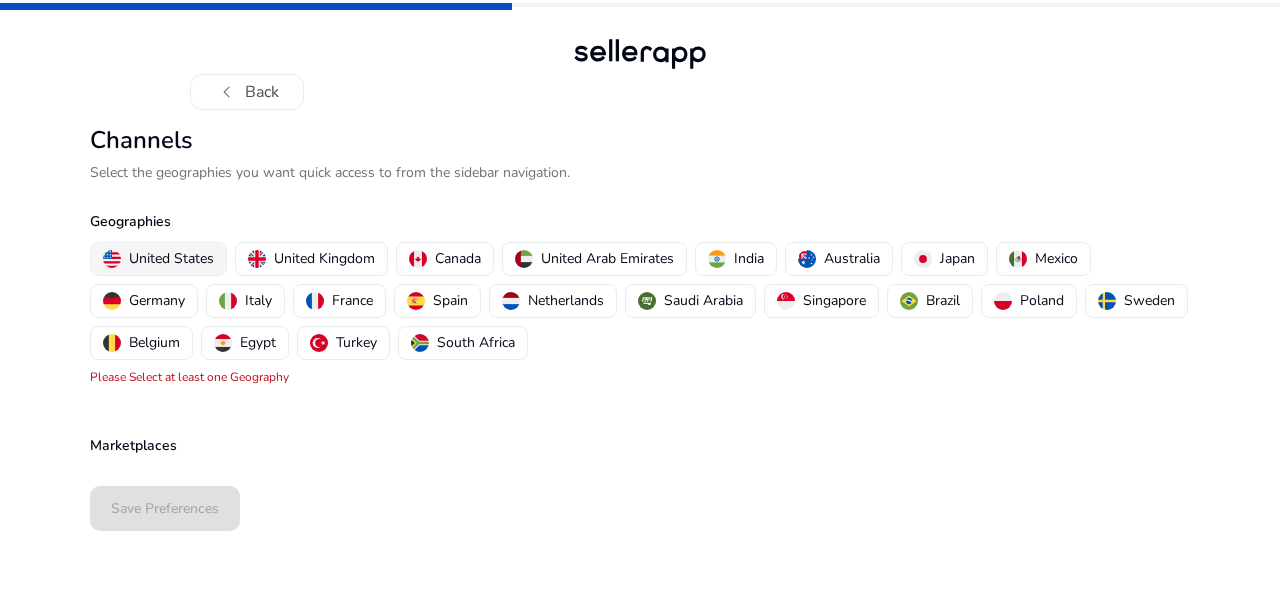 click on "United States" at bounding box center [158, 259] 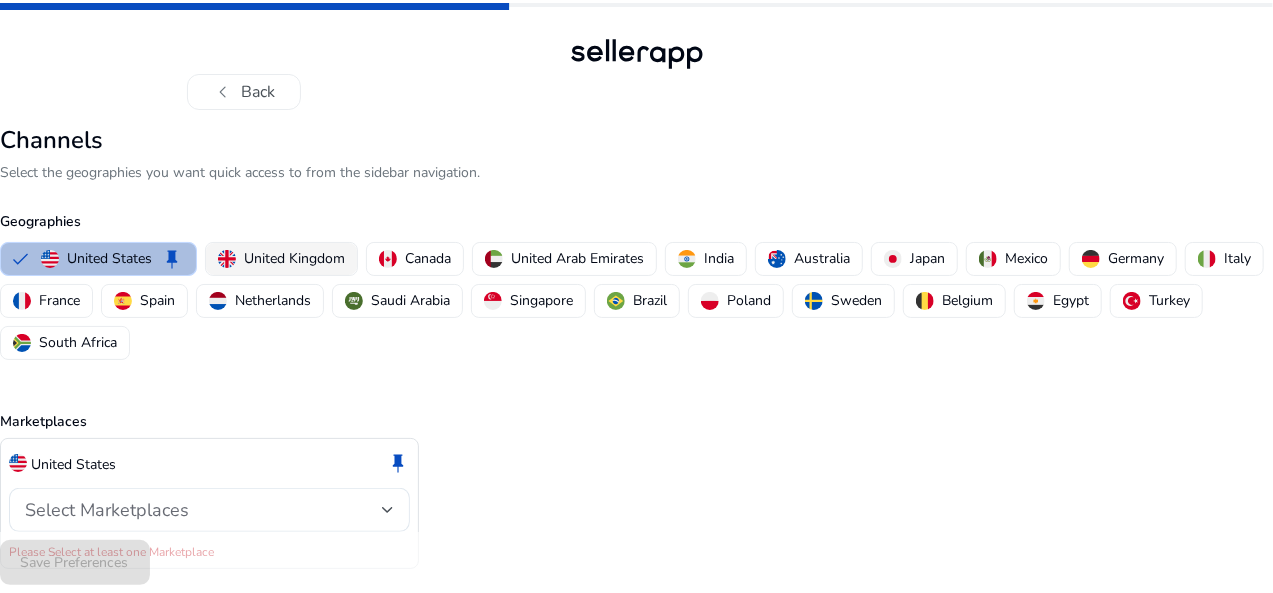 click on "United Kingdom" at bounding box center [281, 258] 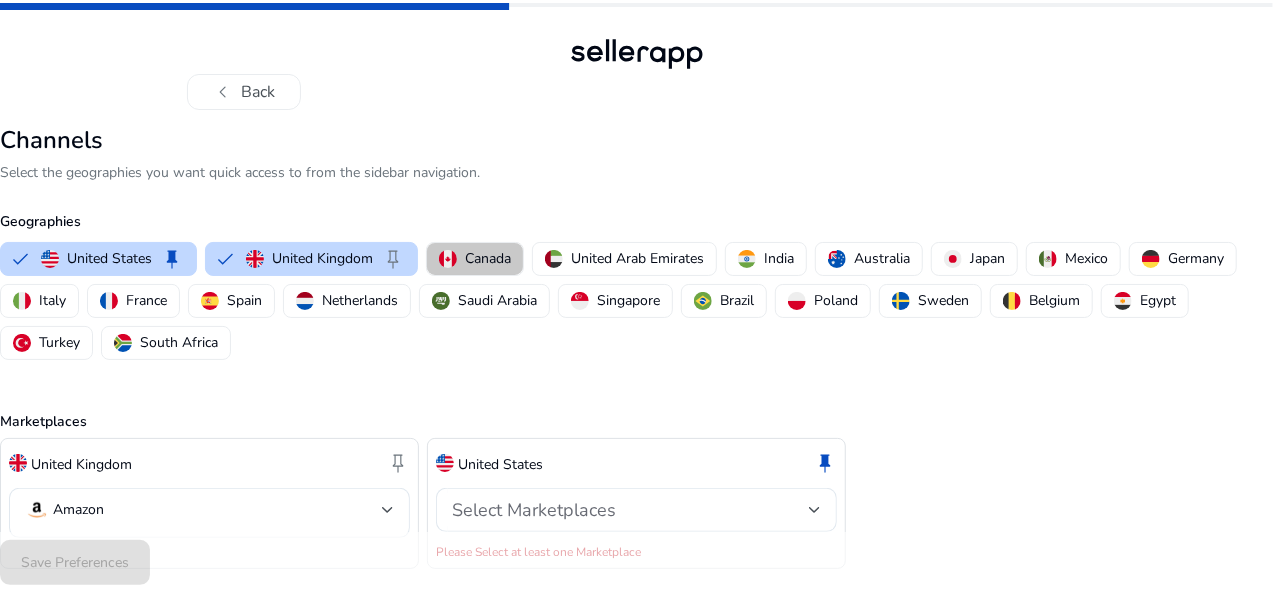 click on "Canada" at bounding box center [475, 259] 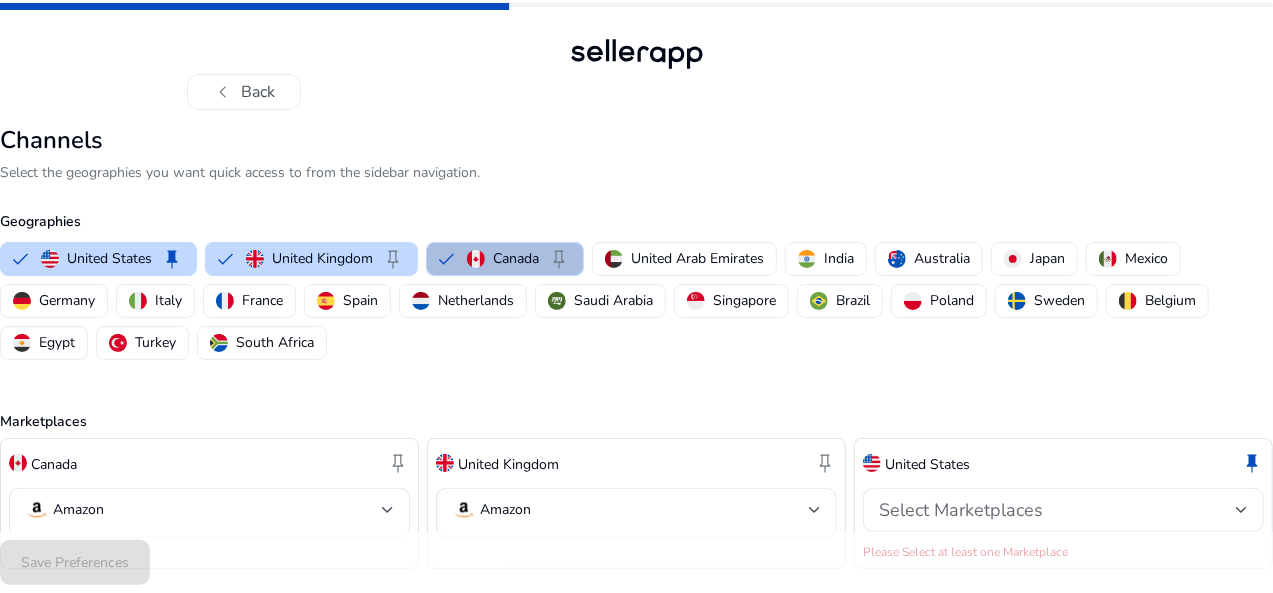 scroll, scrollTop: 50, scrollLeft: 0, axis: vertical 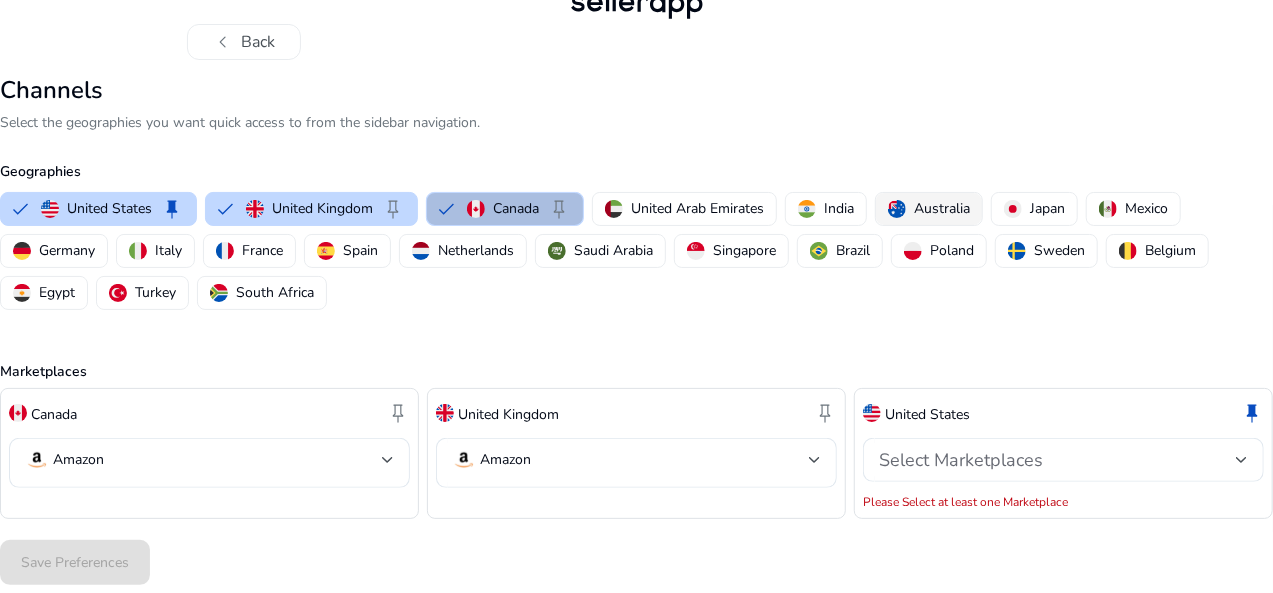click on "Australia" at bounding box center (942, 208) 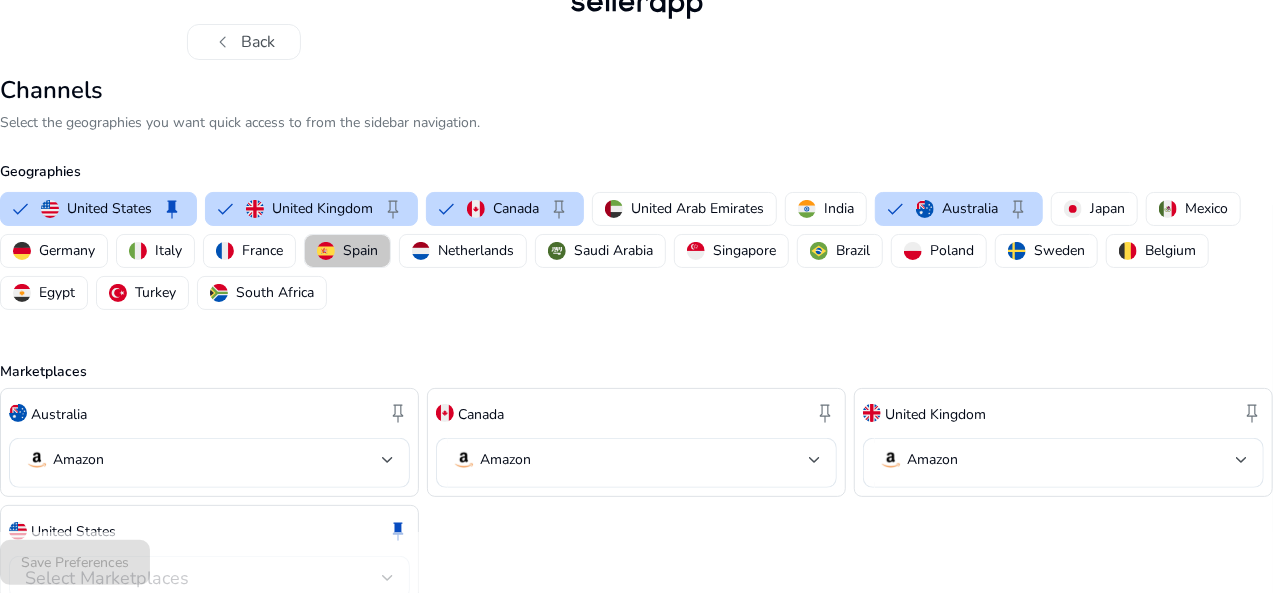 click on "Spain" at bounding box center (347, 251) 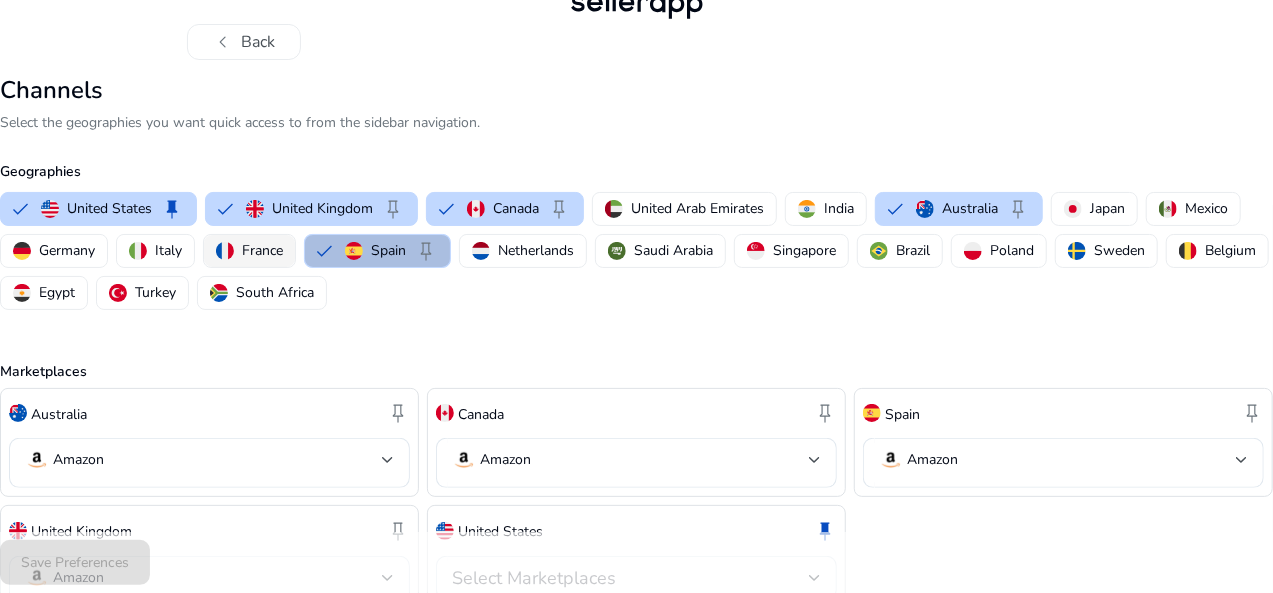click on "France" at bounding box center [262, 250] 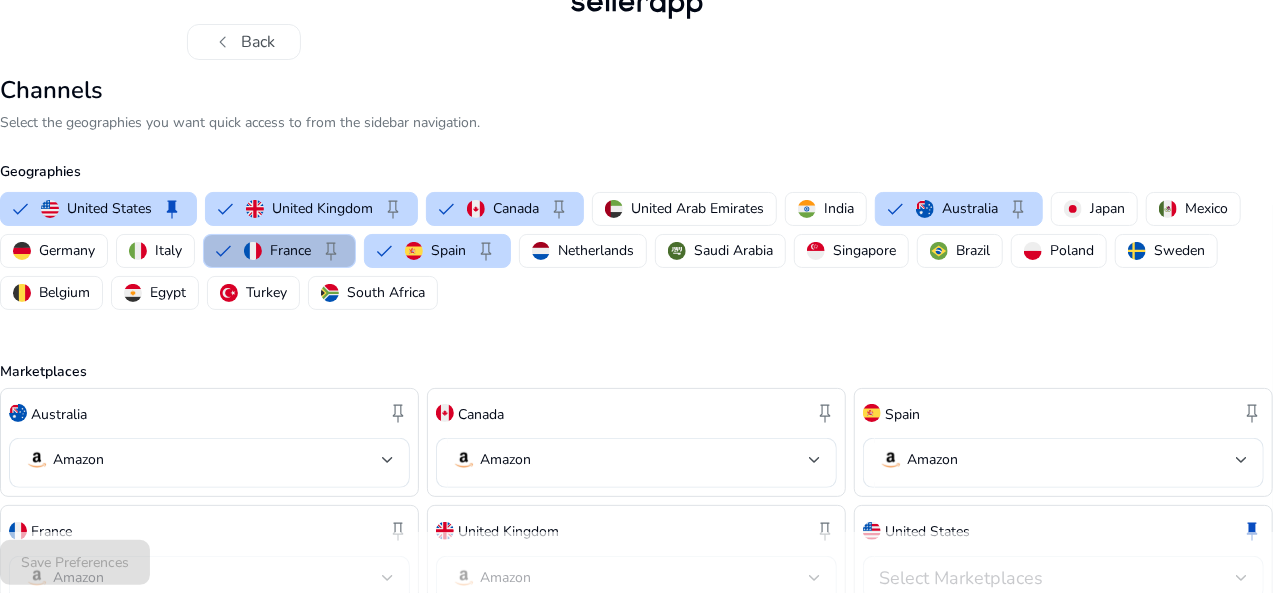 scroll, scrollTop: 167, scrollLeft: 0, axis: vertical 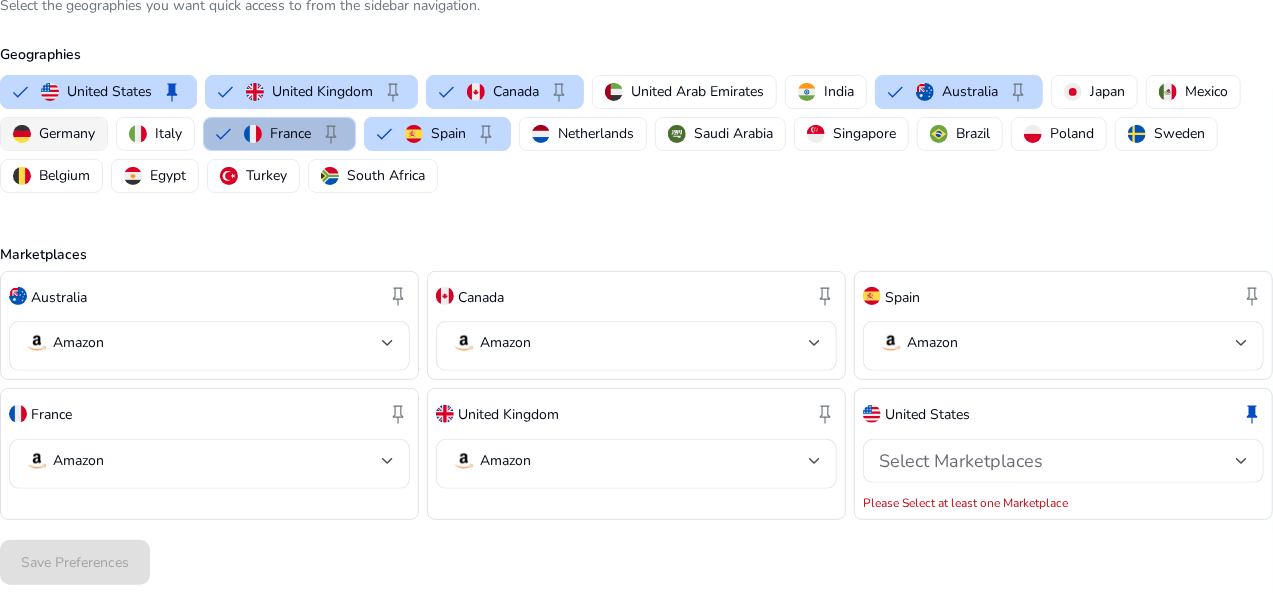 click on "Germany" at bounding box center (67, 133) 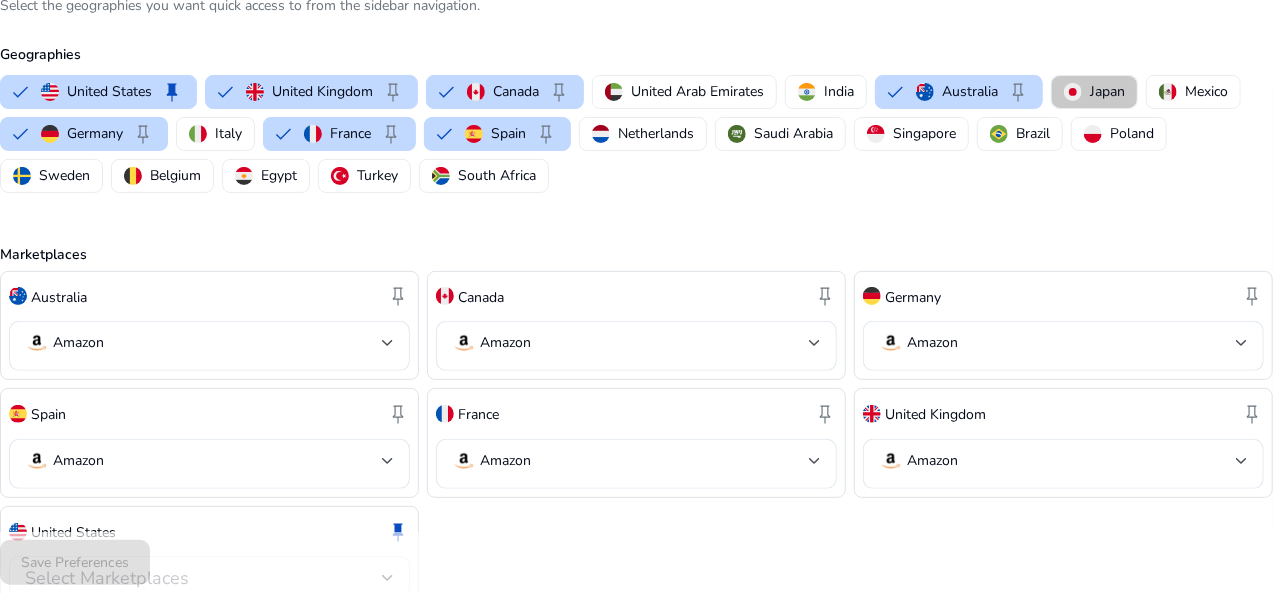 click on "Japan" at bounding box center [1107, 91] 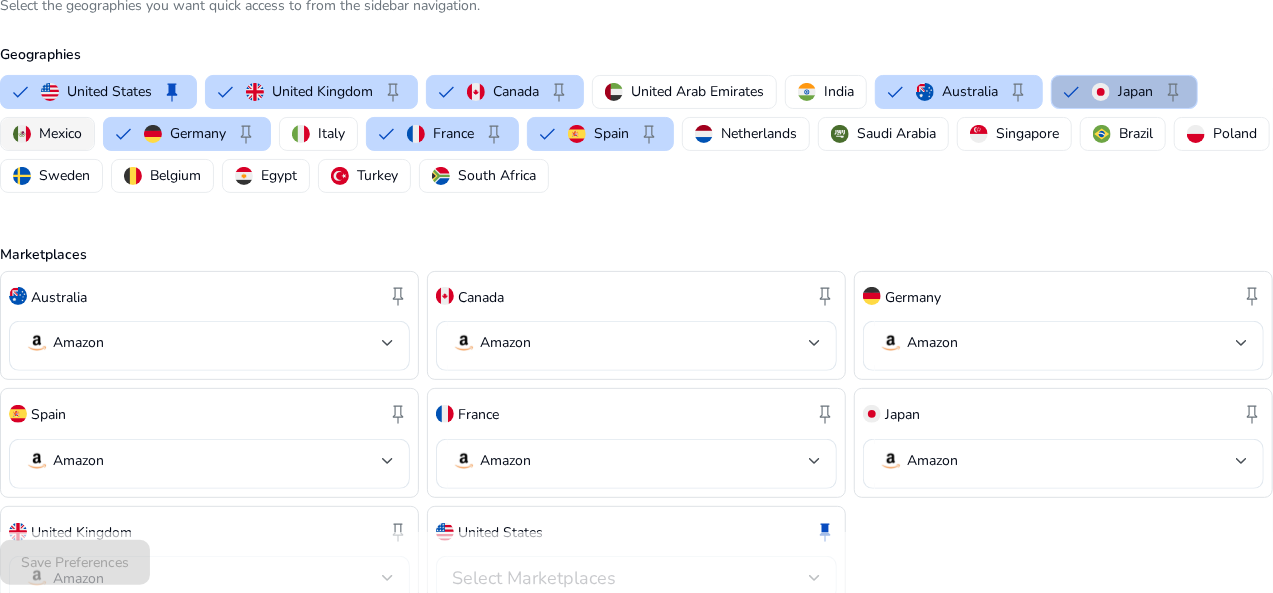 click at bounding box center (22, 134) 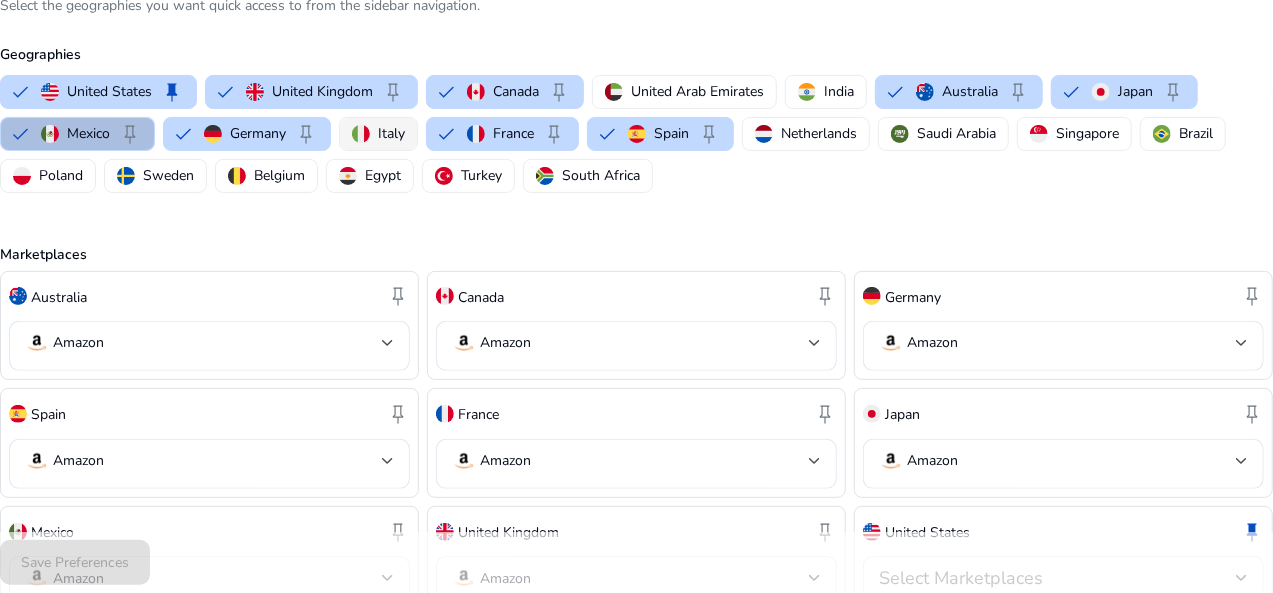 click on "Italy" at bounding box center (391, 133) 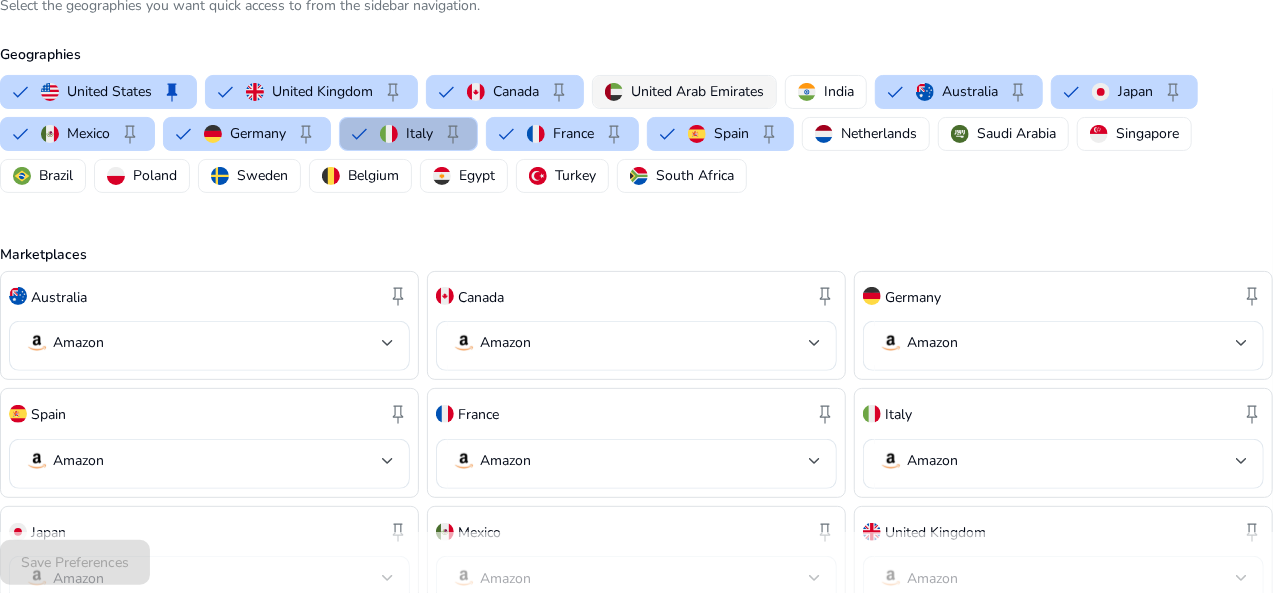 click on "United Arab Emirates" at bounding box center [684, 92] 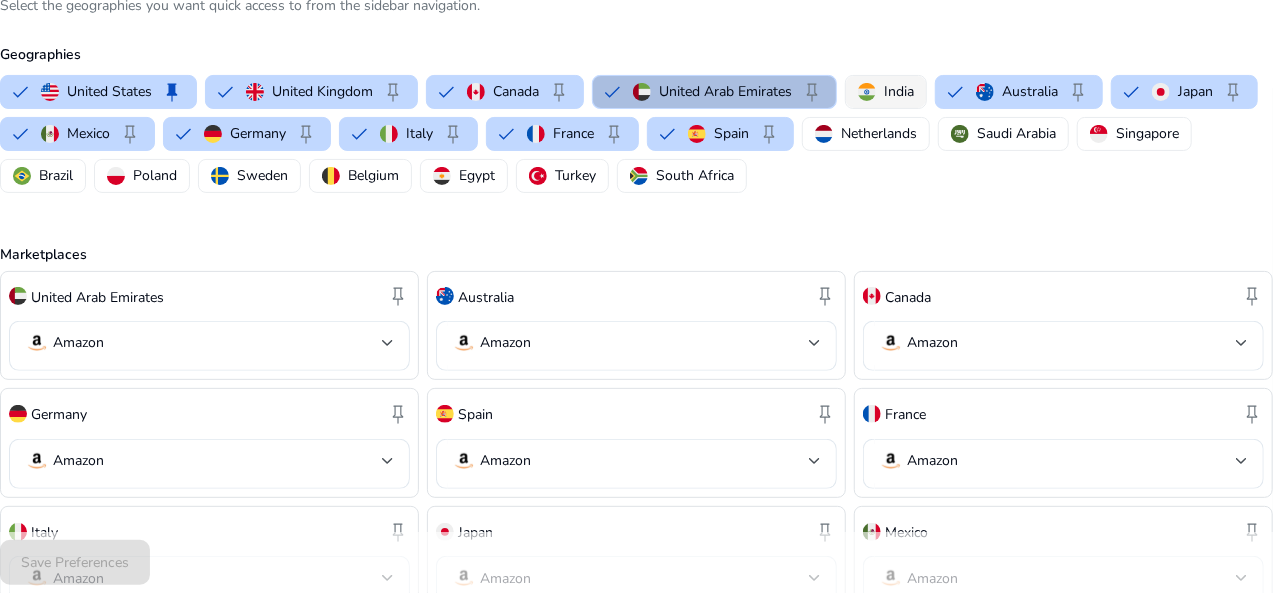 click at bounding box center [867, 92] 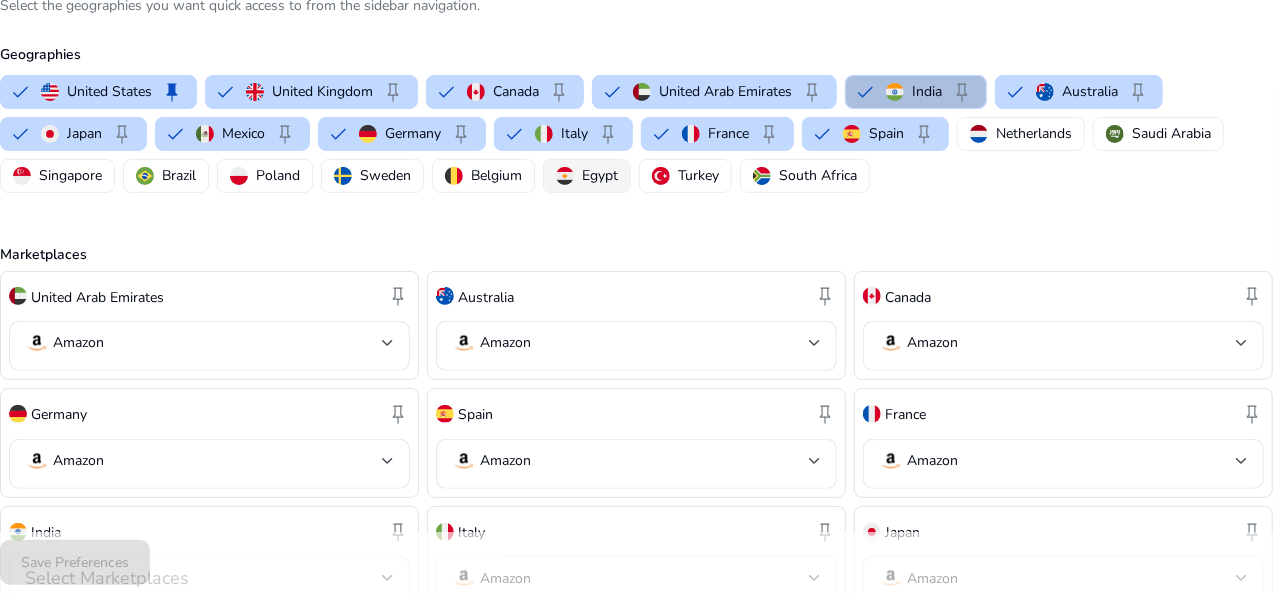 click at bounding box center (565, 176) 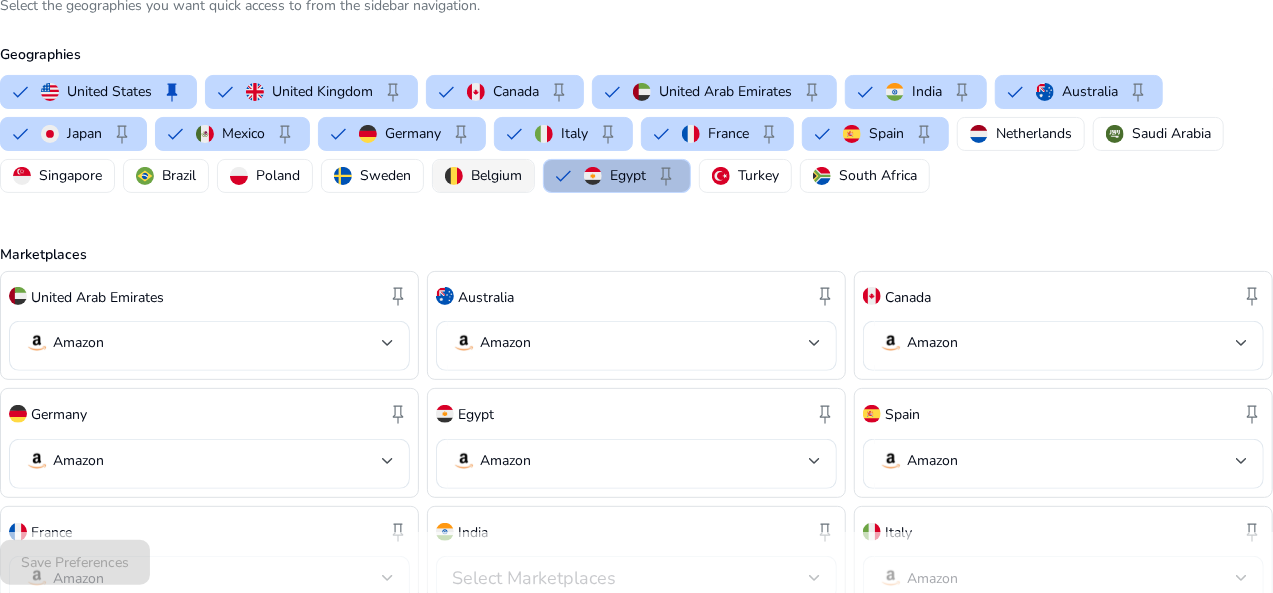 click on "Belgium" at bounding box center [496, 175] 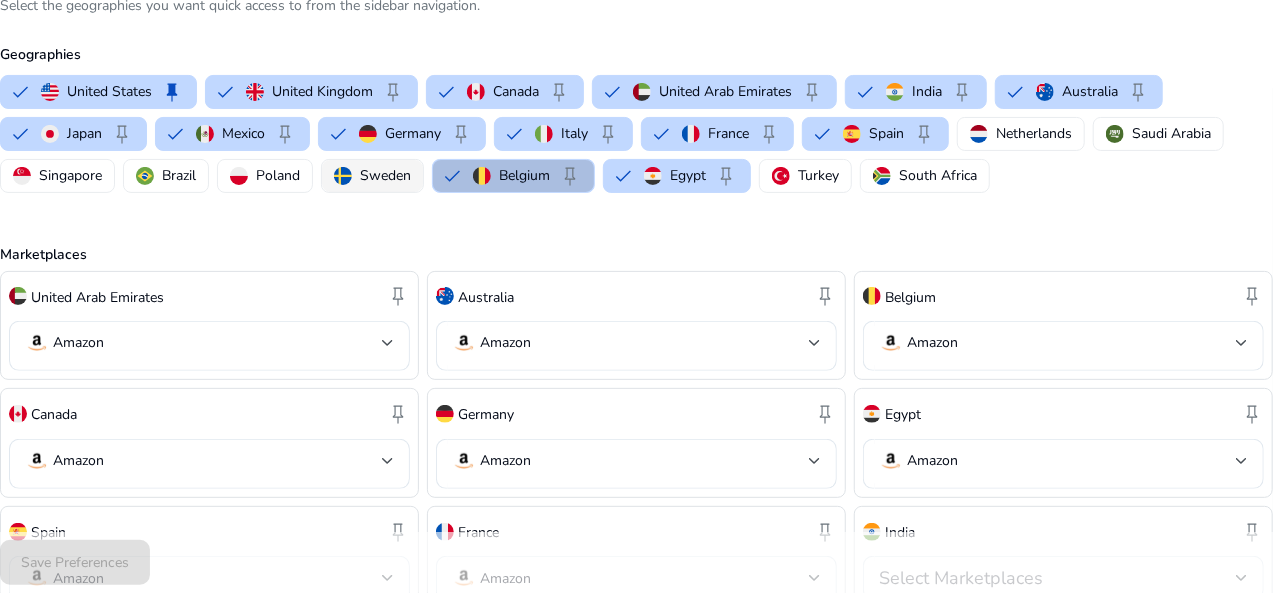 click on "Sweden" at bounding box center (385, 175) 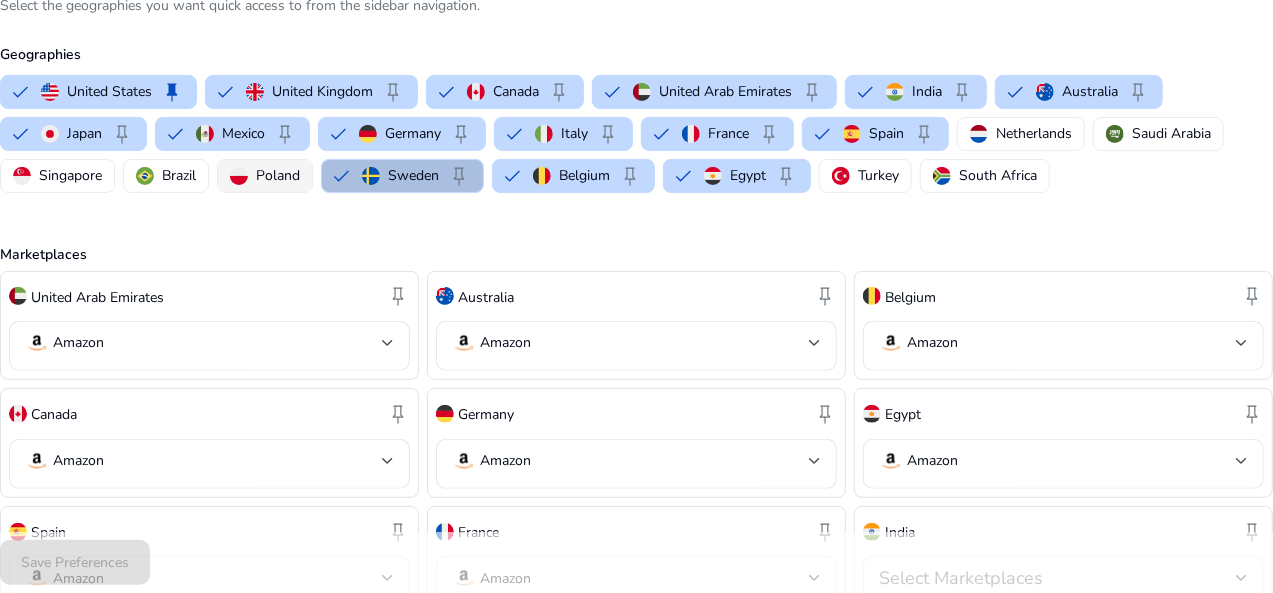 click on "Poland" at bounding box center (278, 175) 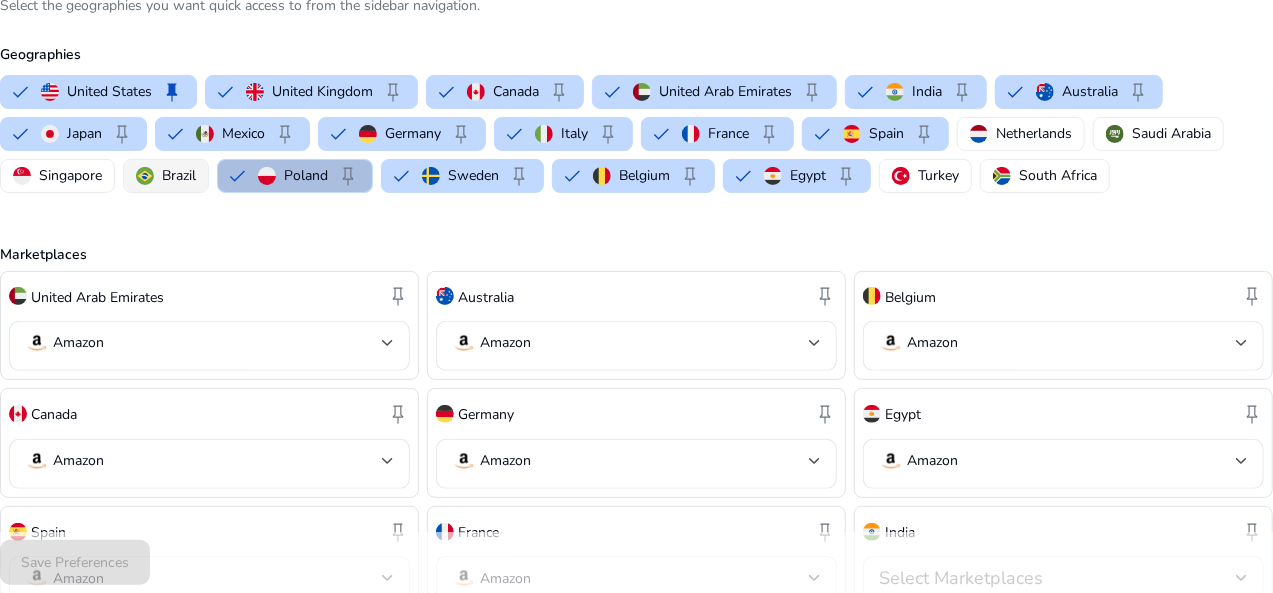 click on "Brazil" at bounding box center (179, 175) 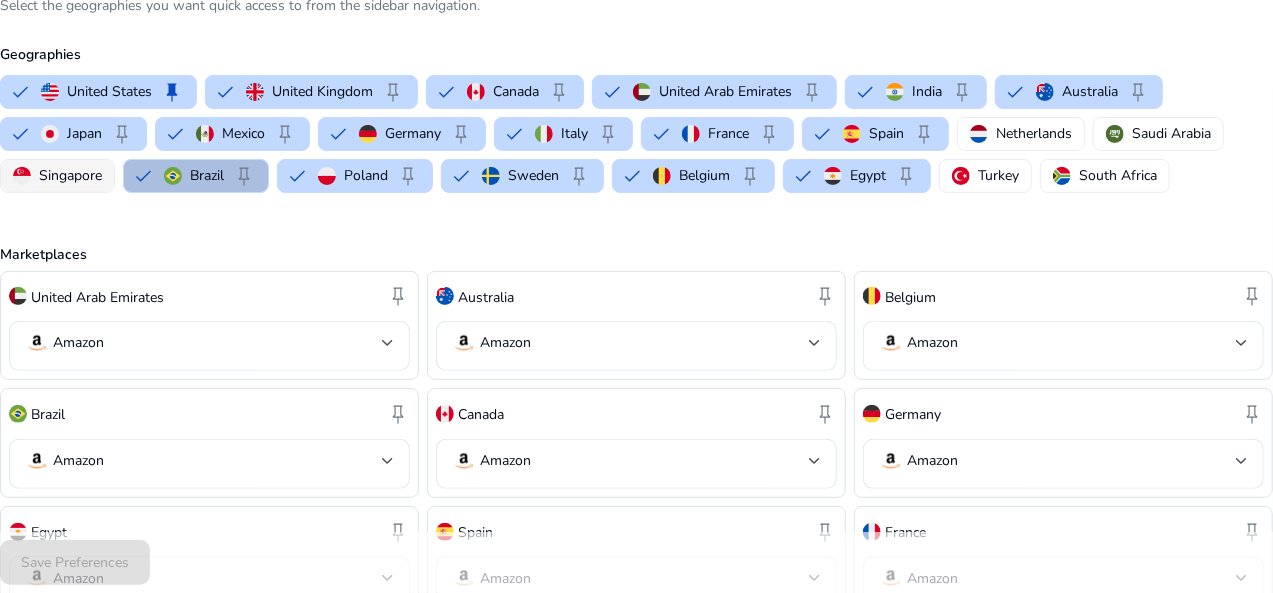 click on "Singapore" at bounding box center (70, 175) 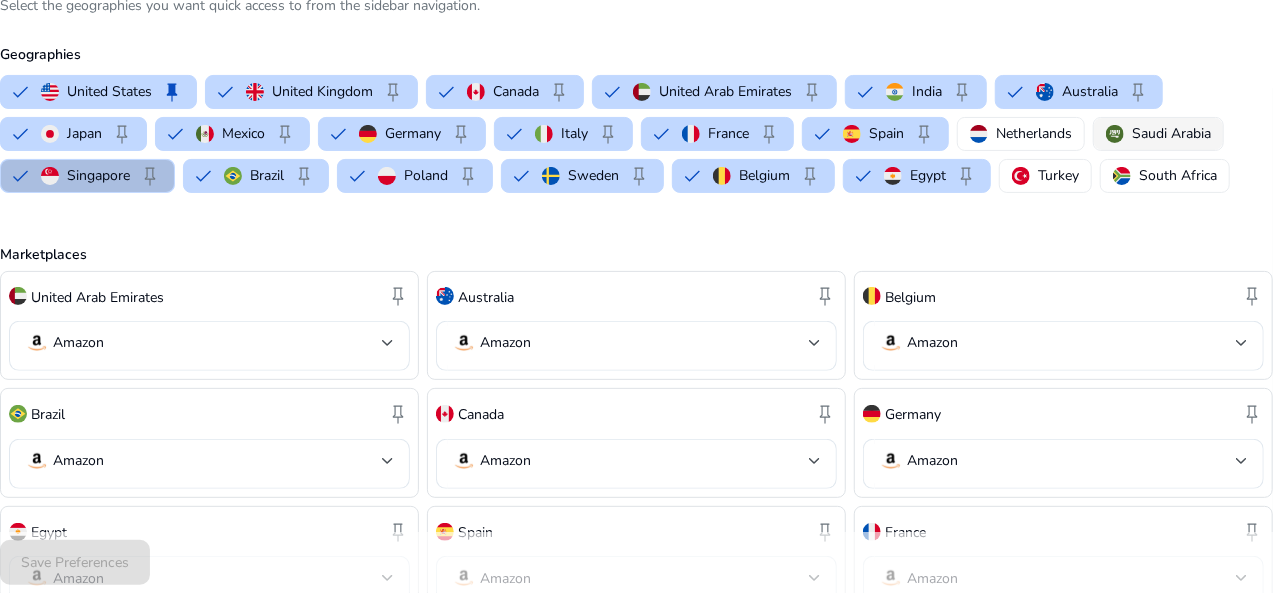 click on "Saudi Arabia" at bounding box center [1171, 133] 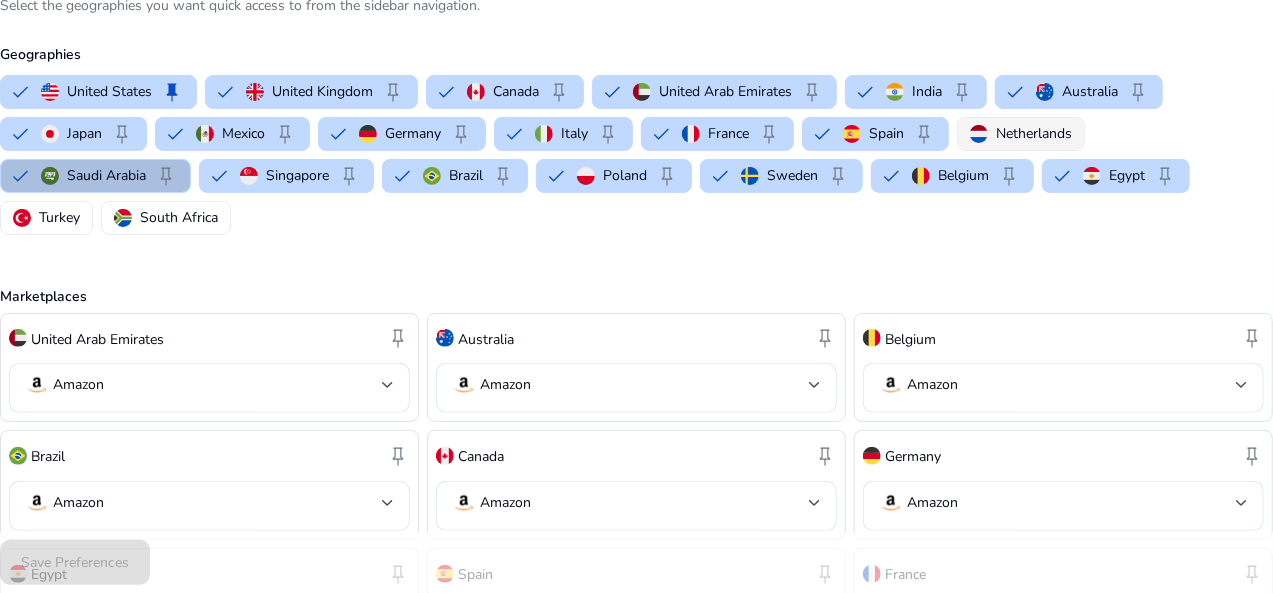 click on "Netherlands" at bounding box center [1034, 133] 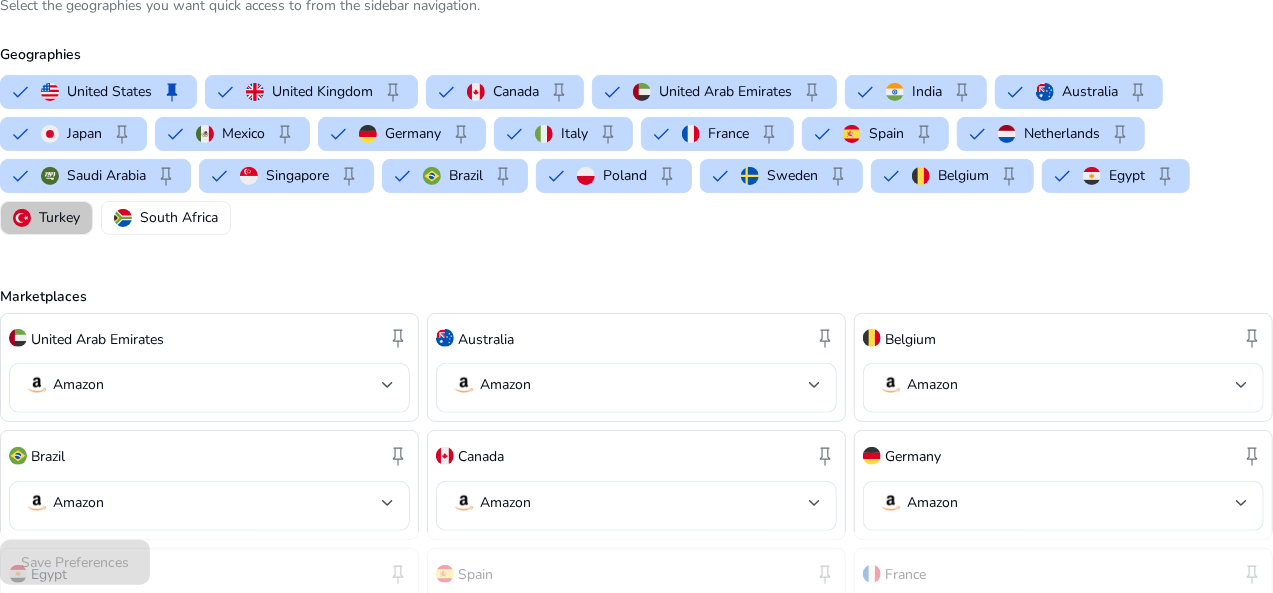 click on "Turkey" at bounding box center (59, 217) 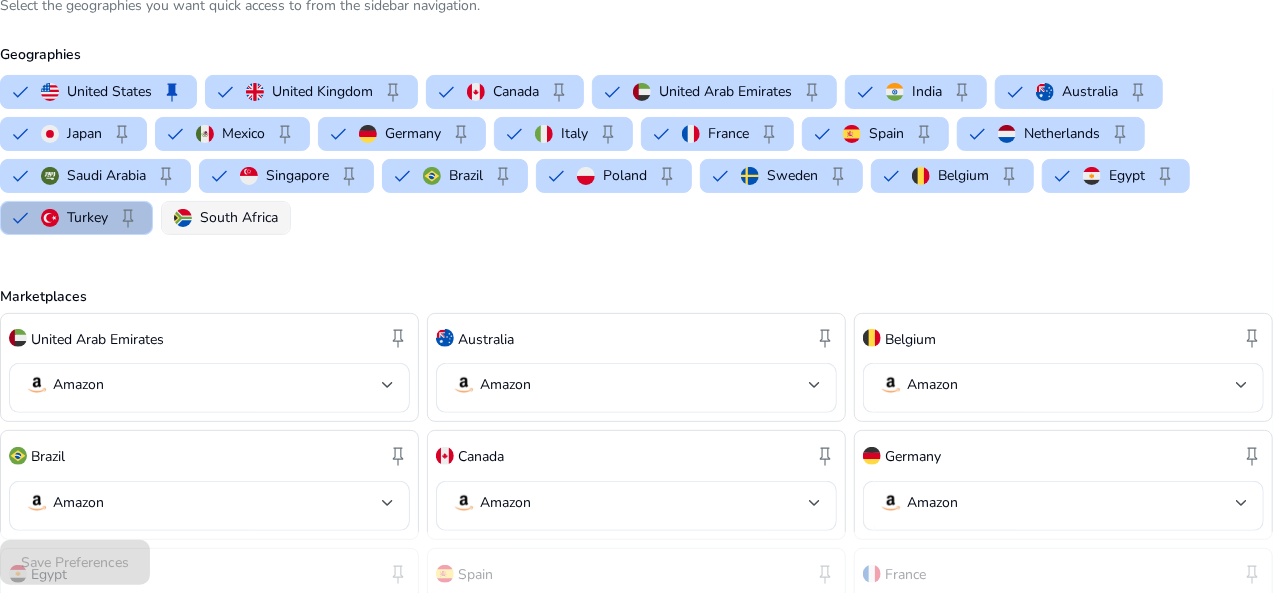 click on "South Africa" at bounding box center [226, 218] 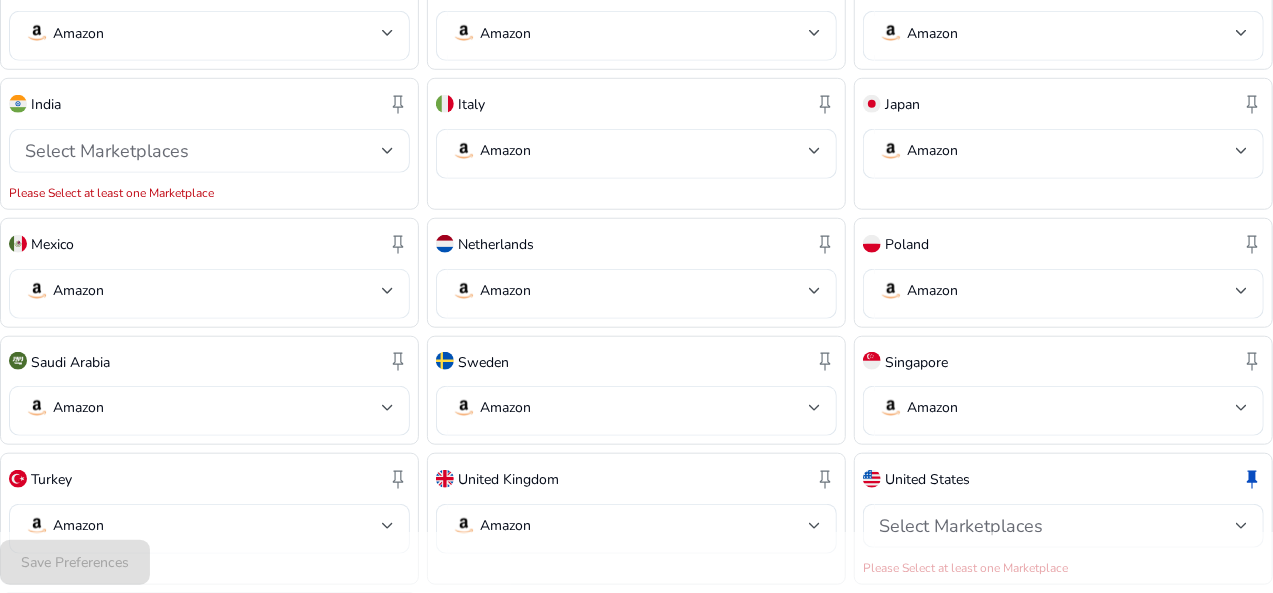 scroll, scrollTop: 752, scrollLeft: 0, axis: vertical 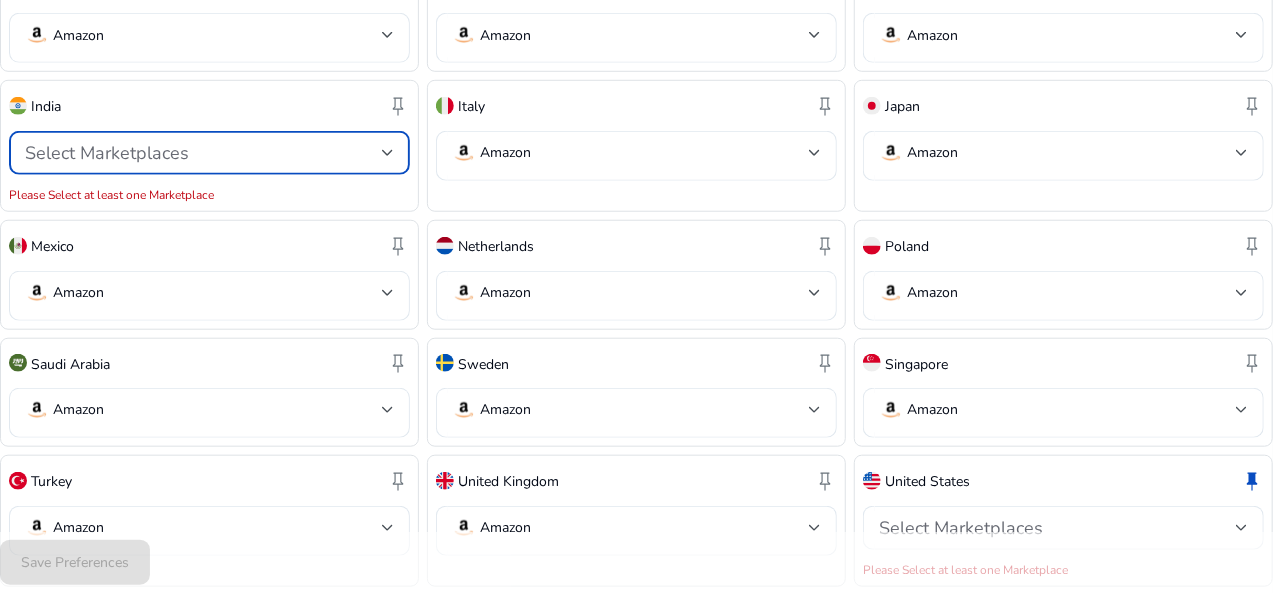 click at bounding box center [388, 153] 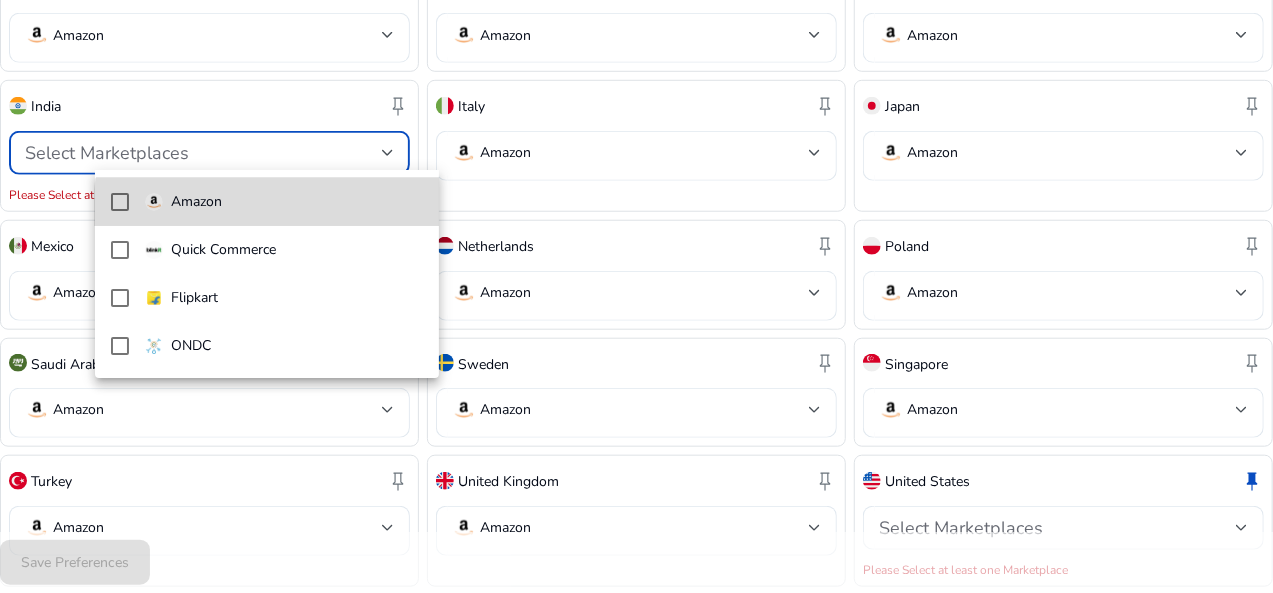 click on "Amazon" at bounding box center (267, 202) 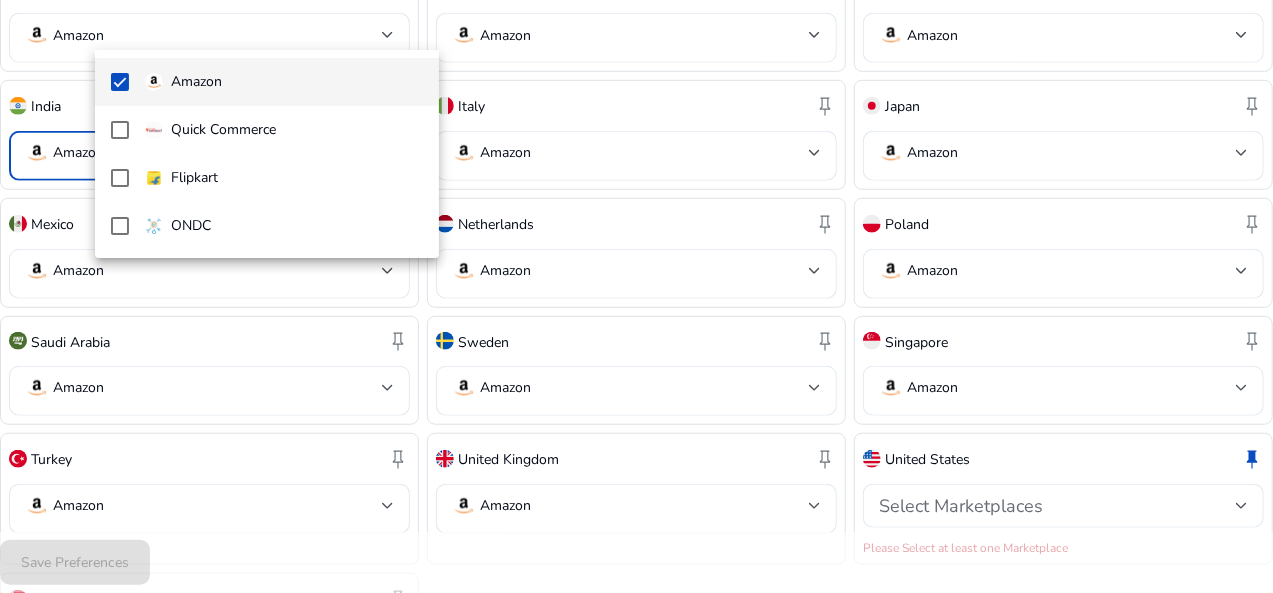 scroll, scrollTop: 910, scrollLeft: 0, axis: vertical 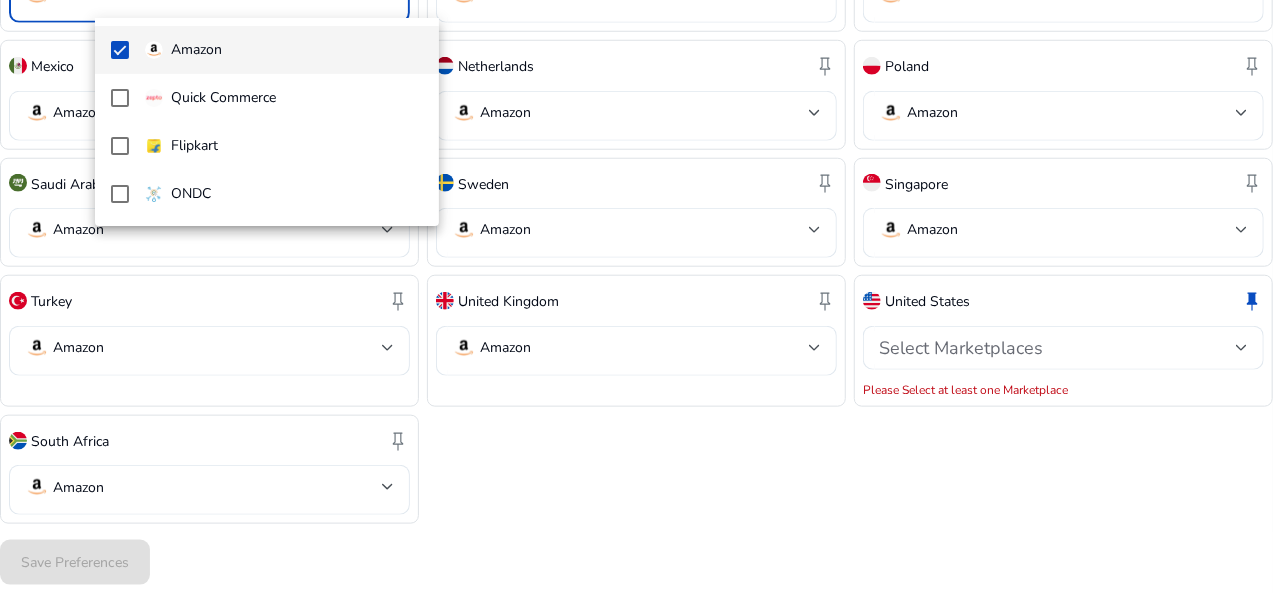 click at bounding box center (636, 296) 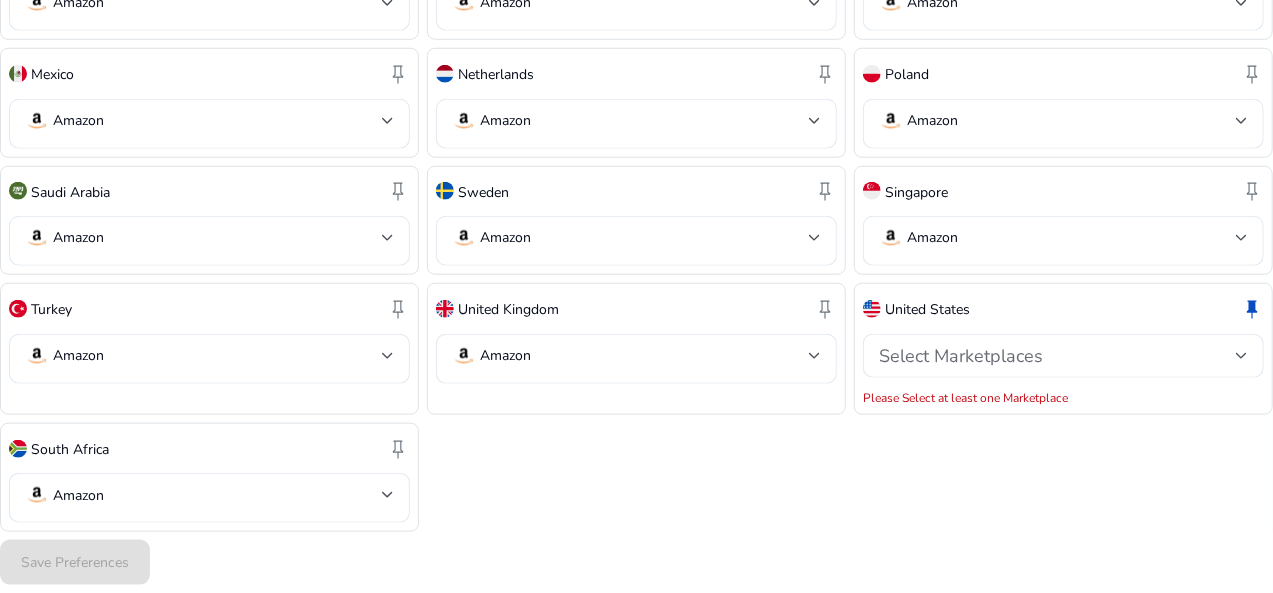 scroll, scrollTop: 910, scrollLeft: 0, axis: vertical 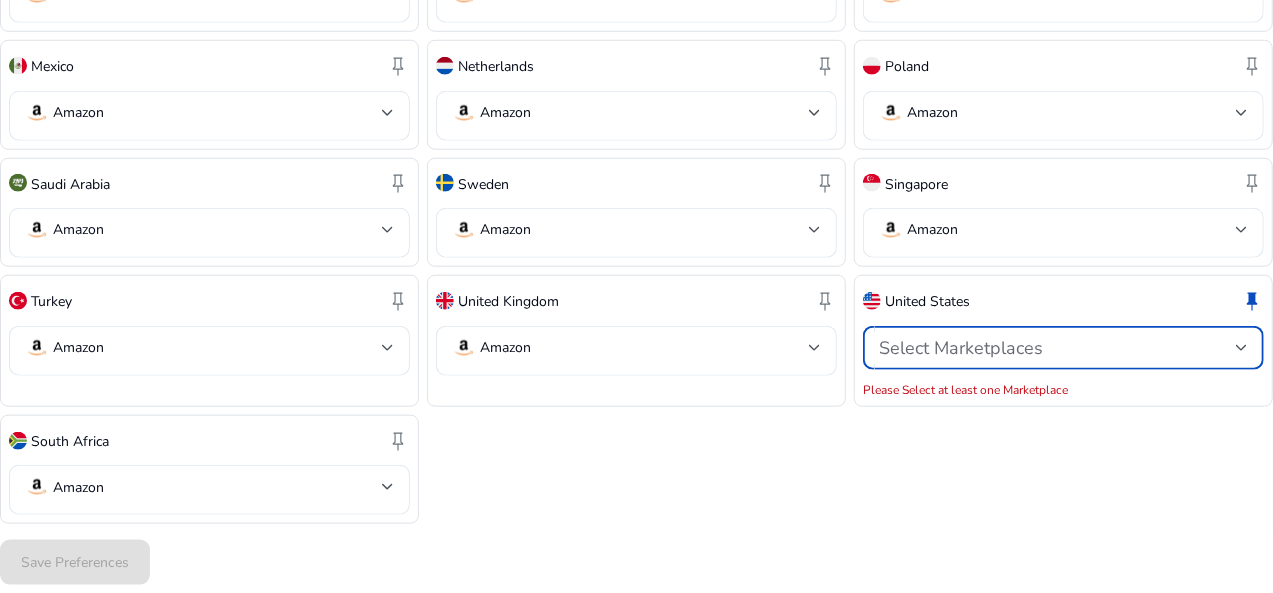 click on "Select Marketplaces" at bounding box center [961, 348] 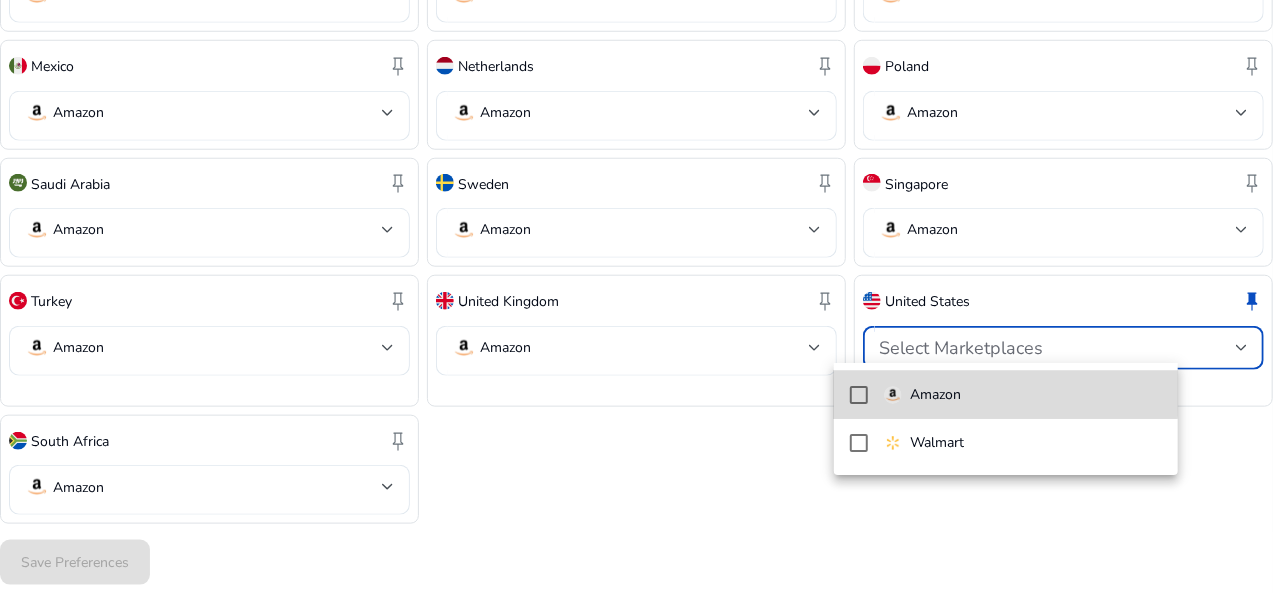 click on "Amazon" at bounding box center [935, 395] 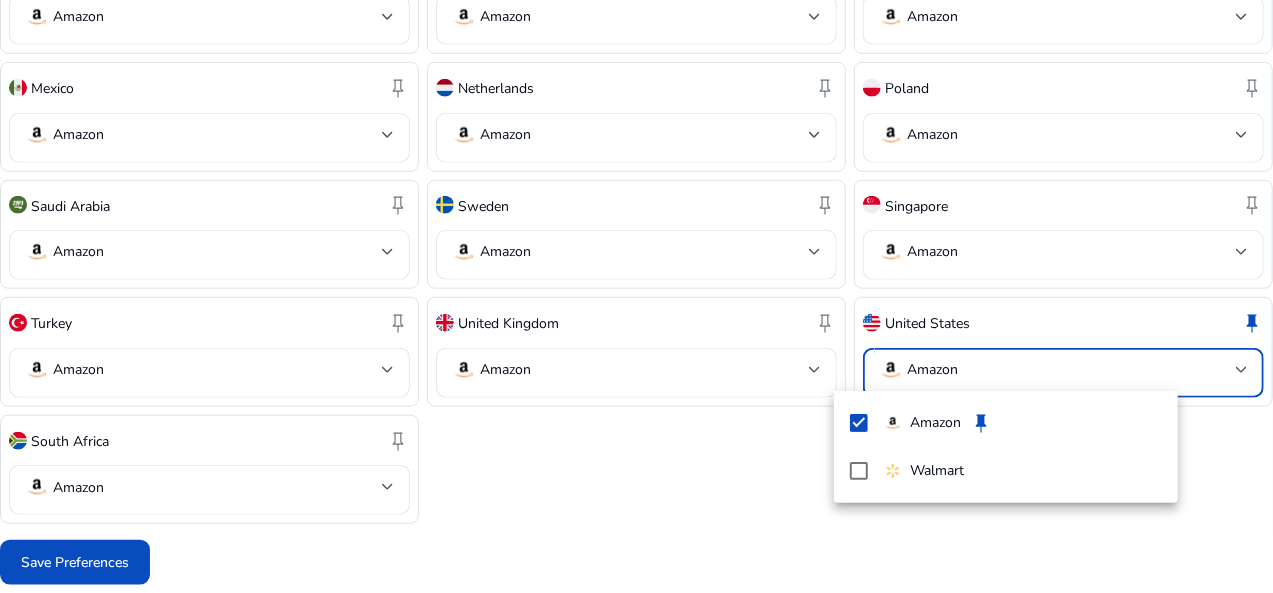 click at bounding box center (636, 296) 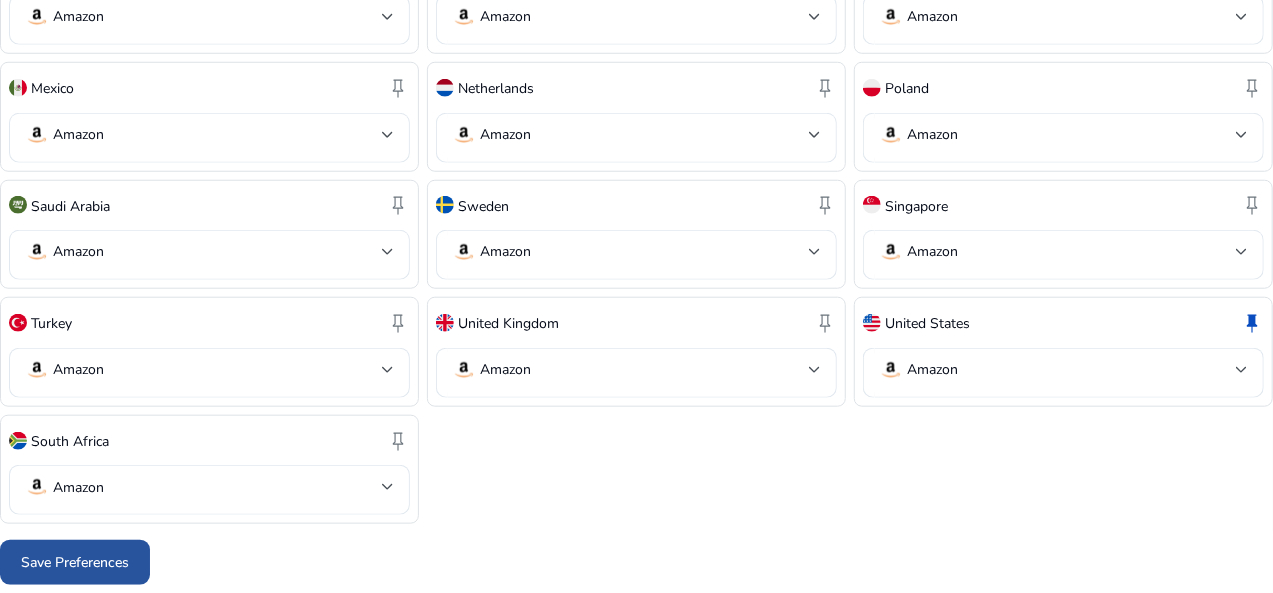 click on "Save Preferences" 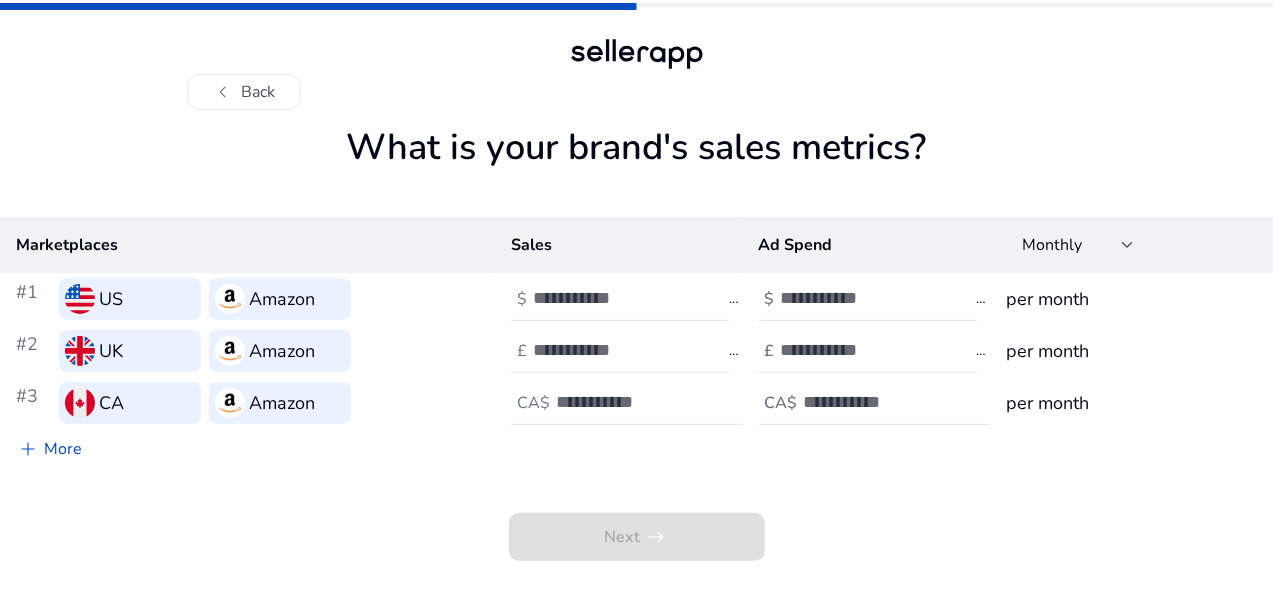 scroll, scrollTop: 0, scrollLeft: 0, axis: both 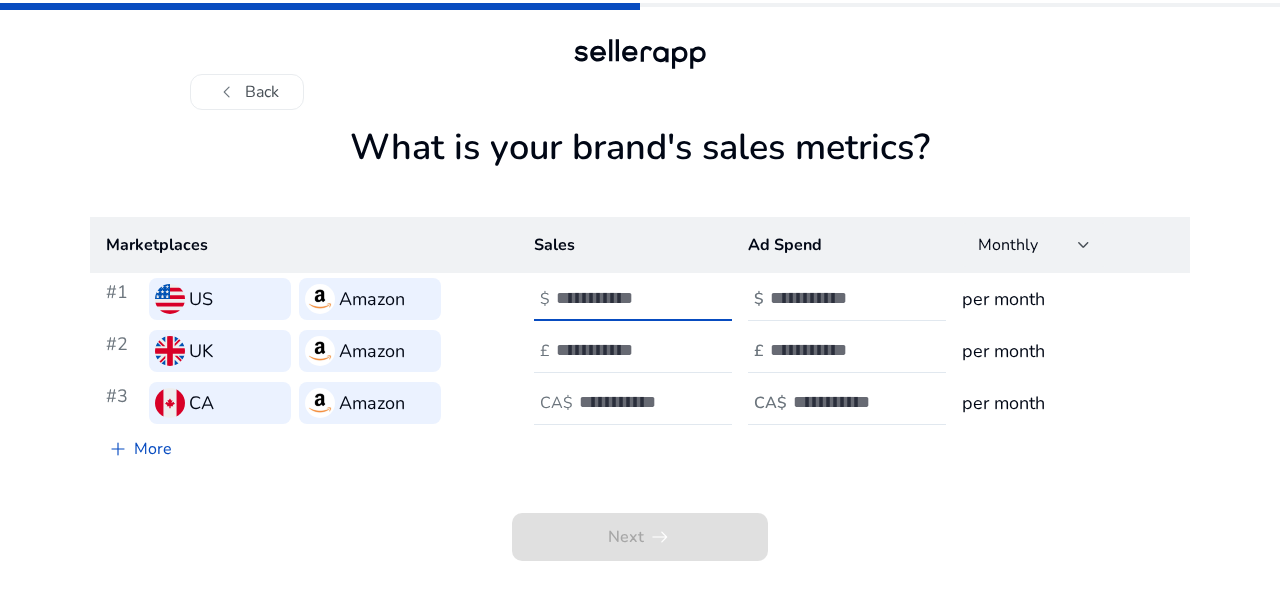 click at bounding box center (623, 298) 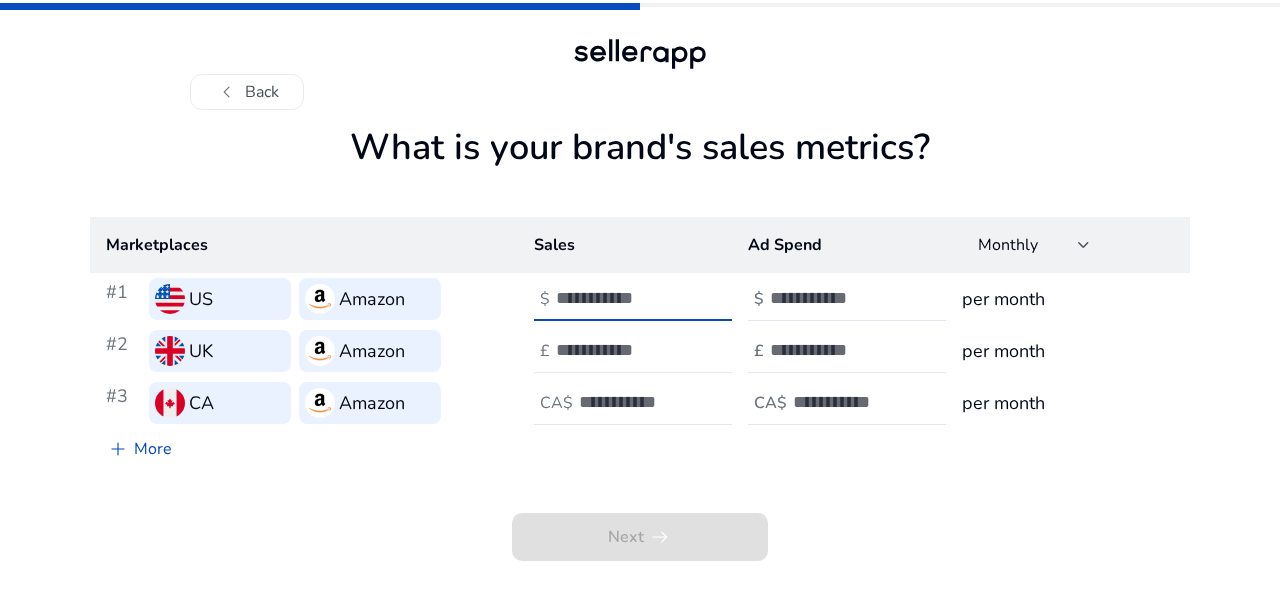type on "***" 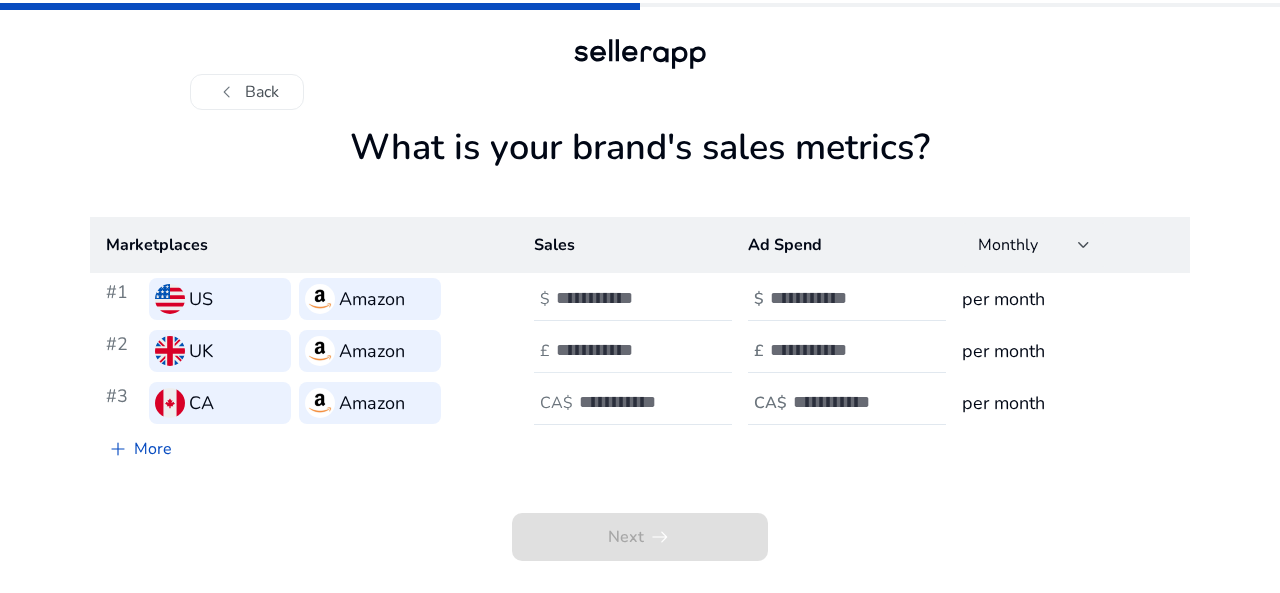 click 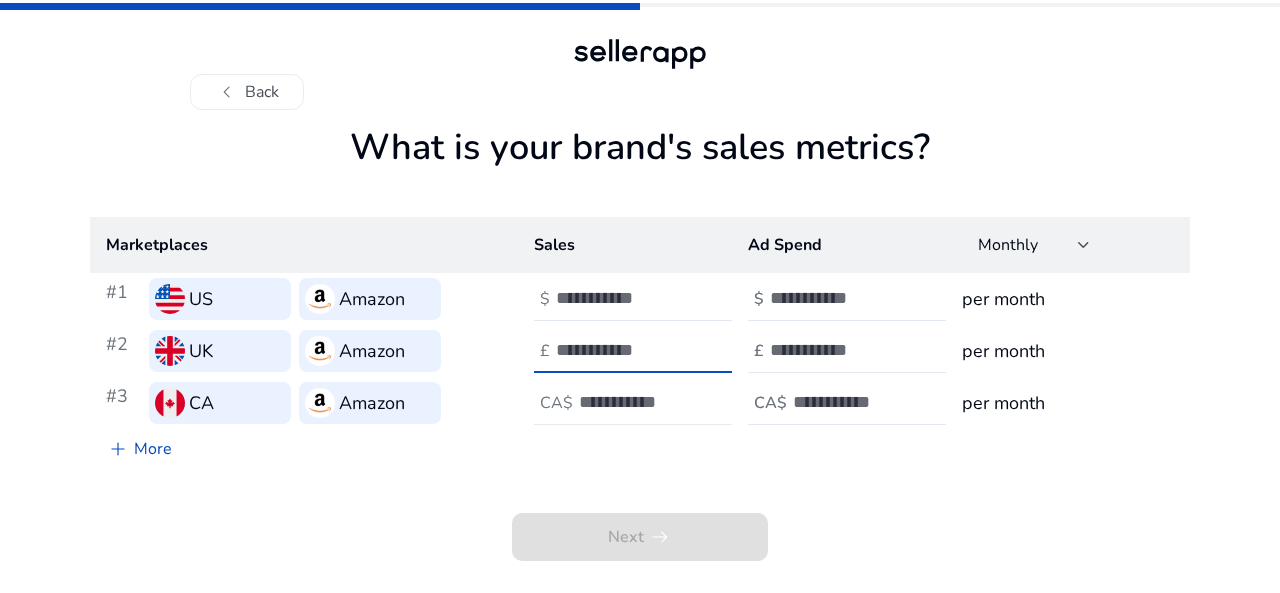 type on "***" 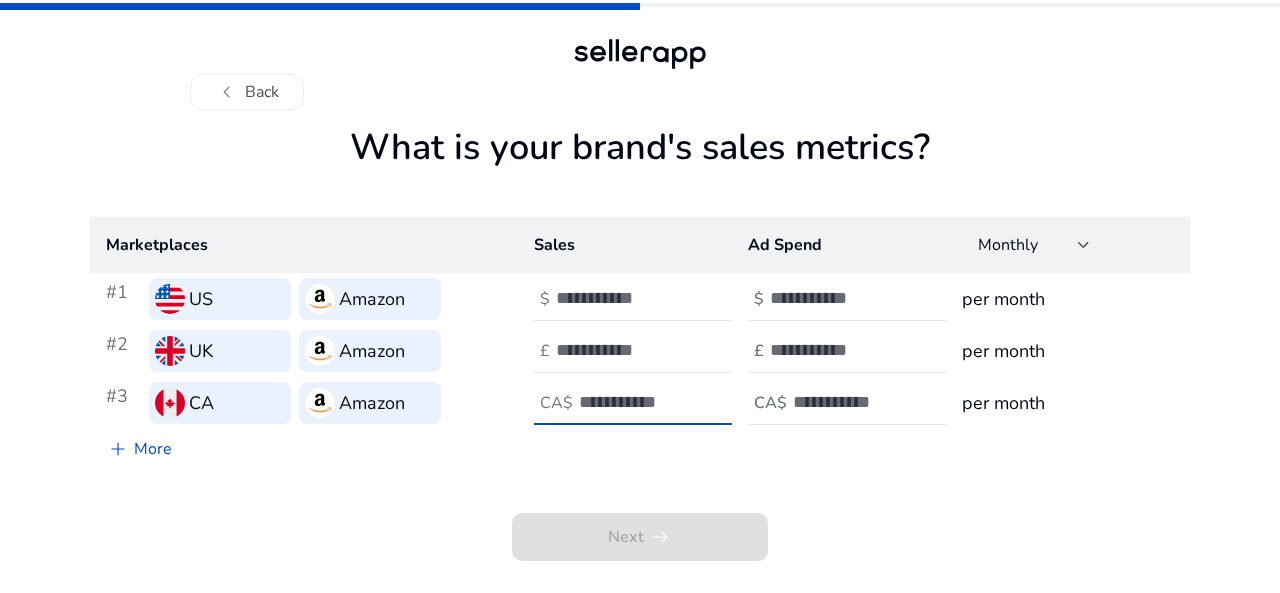 click at bounding box center [646, 402] 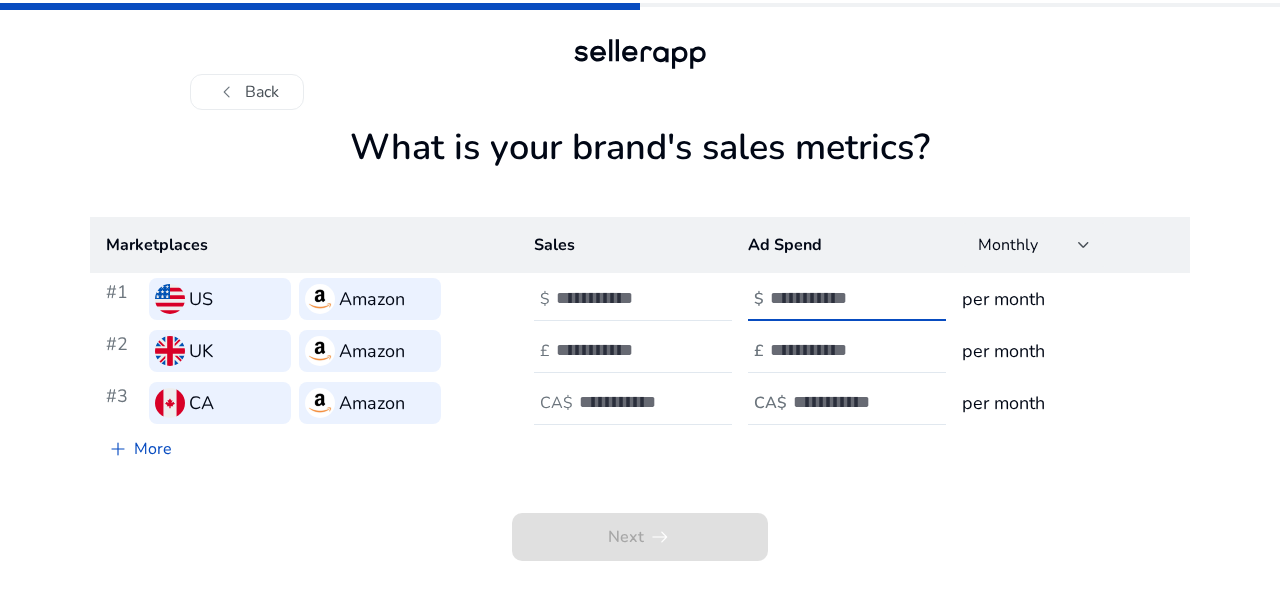 click at bounding box center (837, 298) 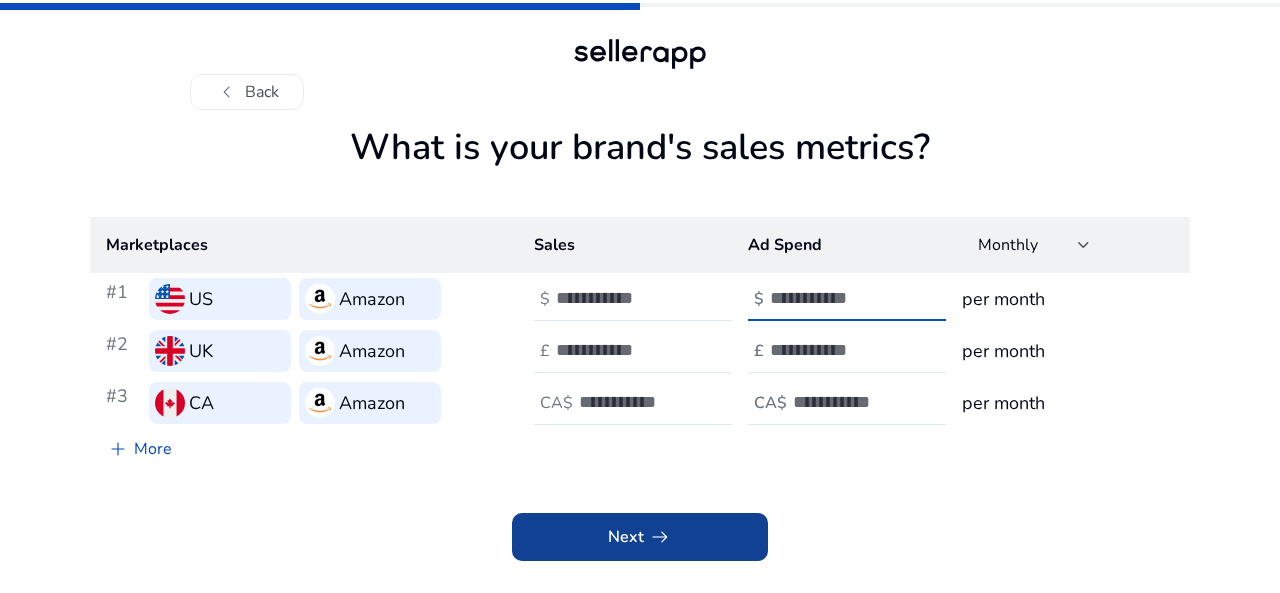 type on "*" 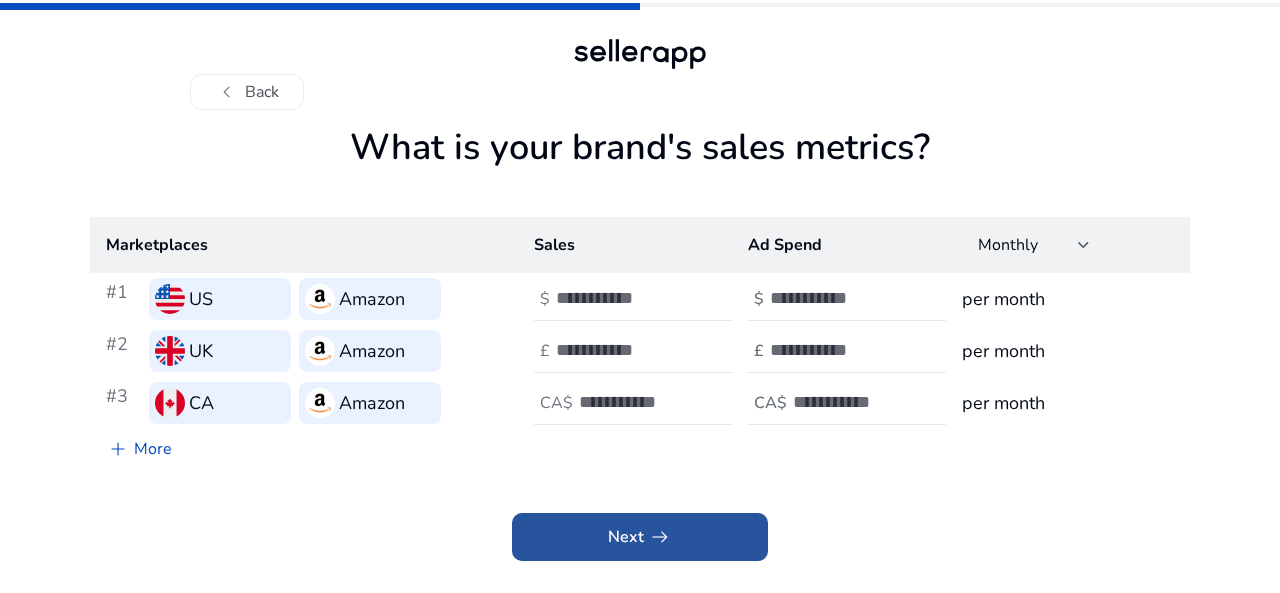 click 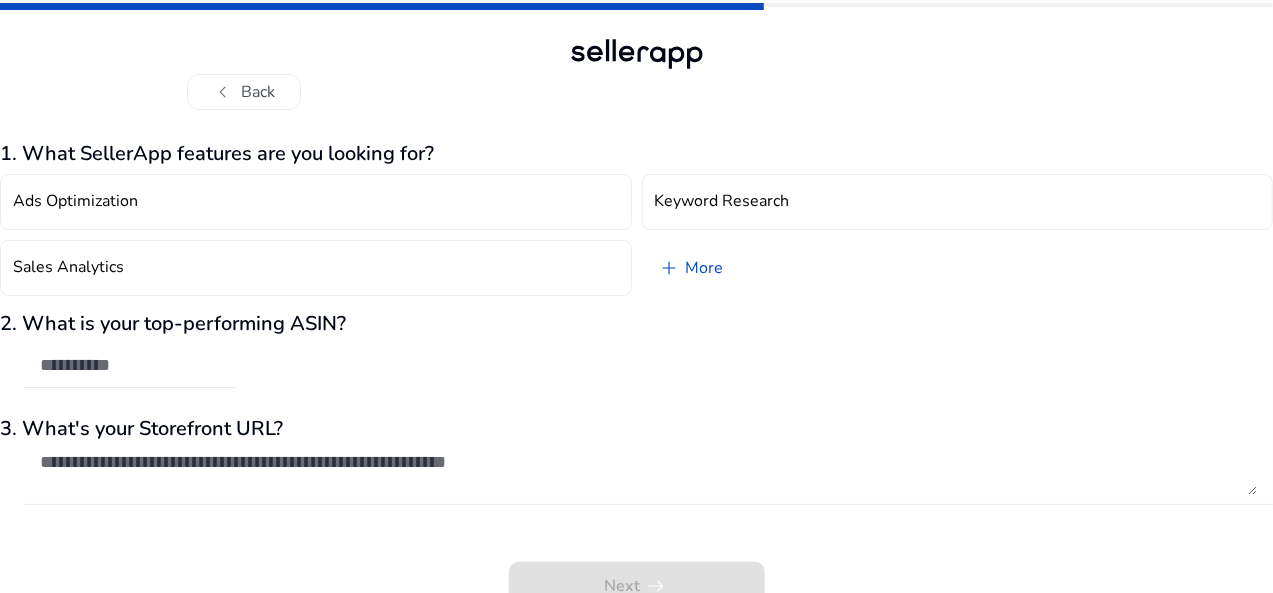 scroll, scrollTop: 17, scrollLeft: 0, axis: vertical 